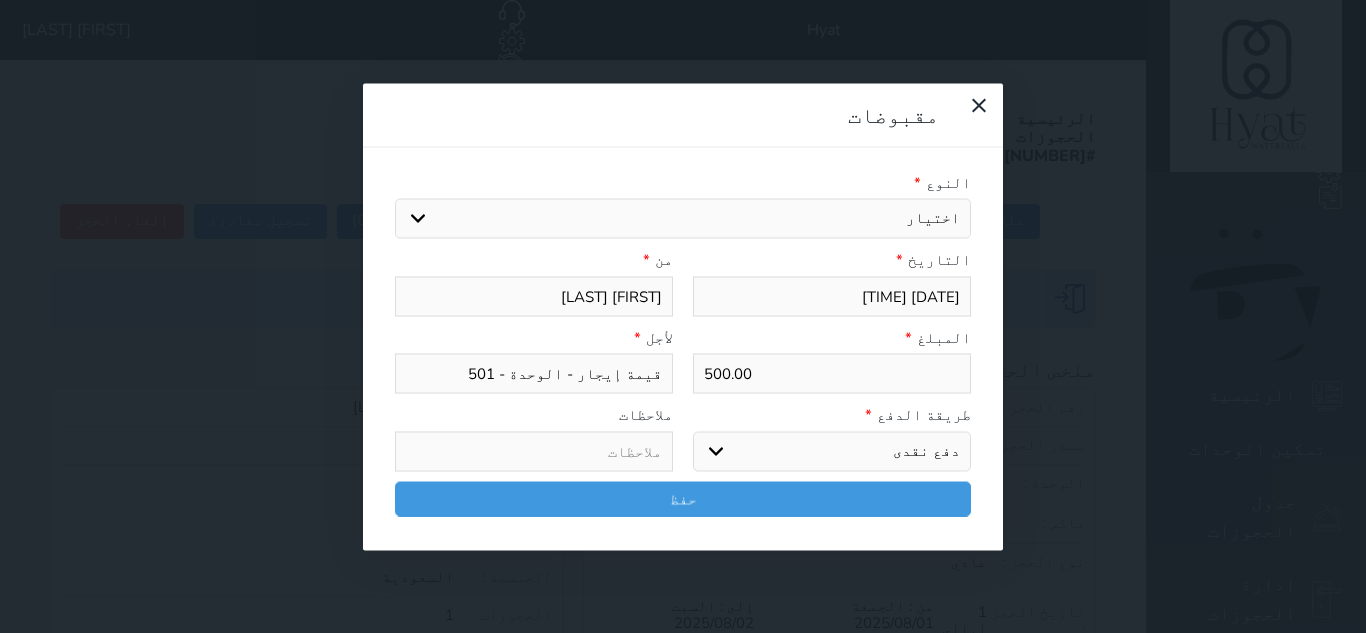 select on "[NUMBER]" 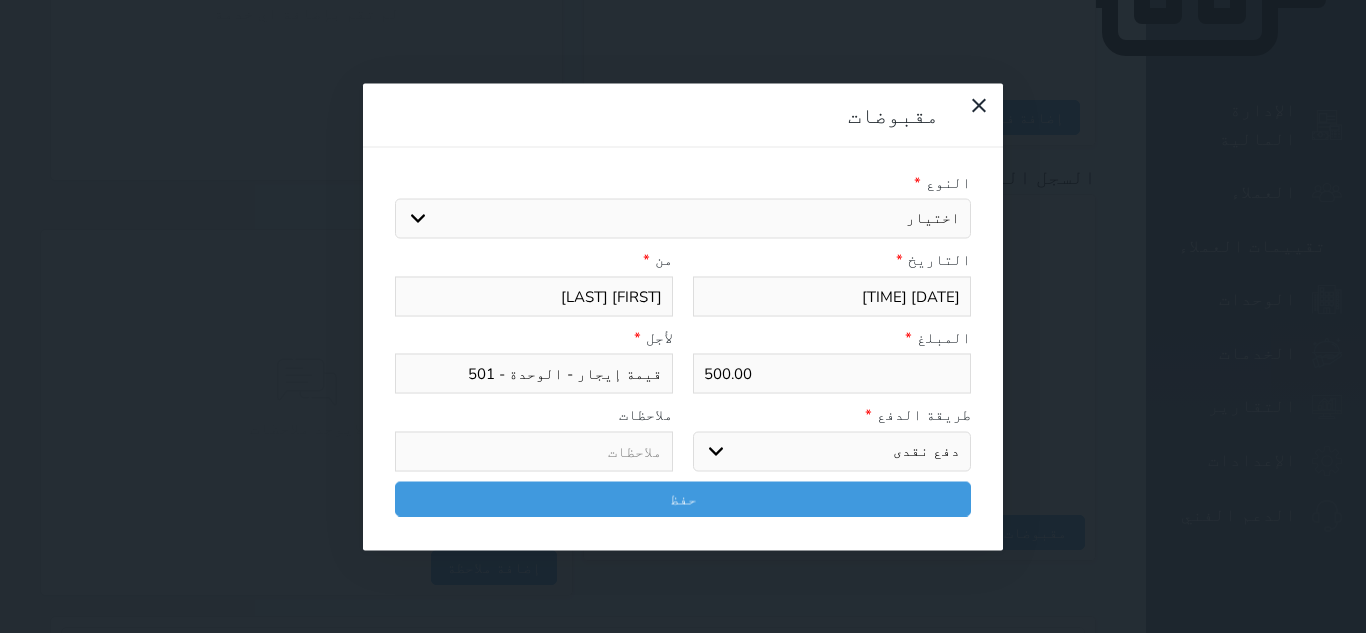 drag, startPoint x: 639, startPoint y: 371, endPoint x: 610, endPoint y: 372, distance: 29.017237 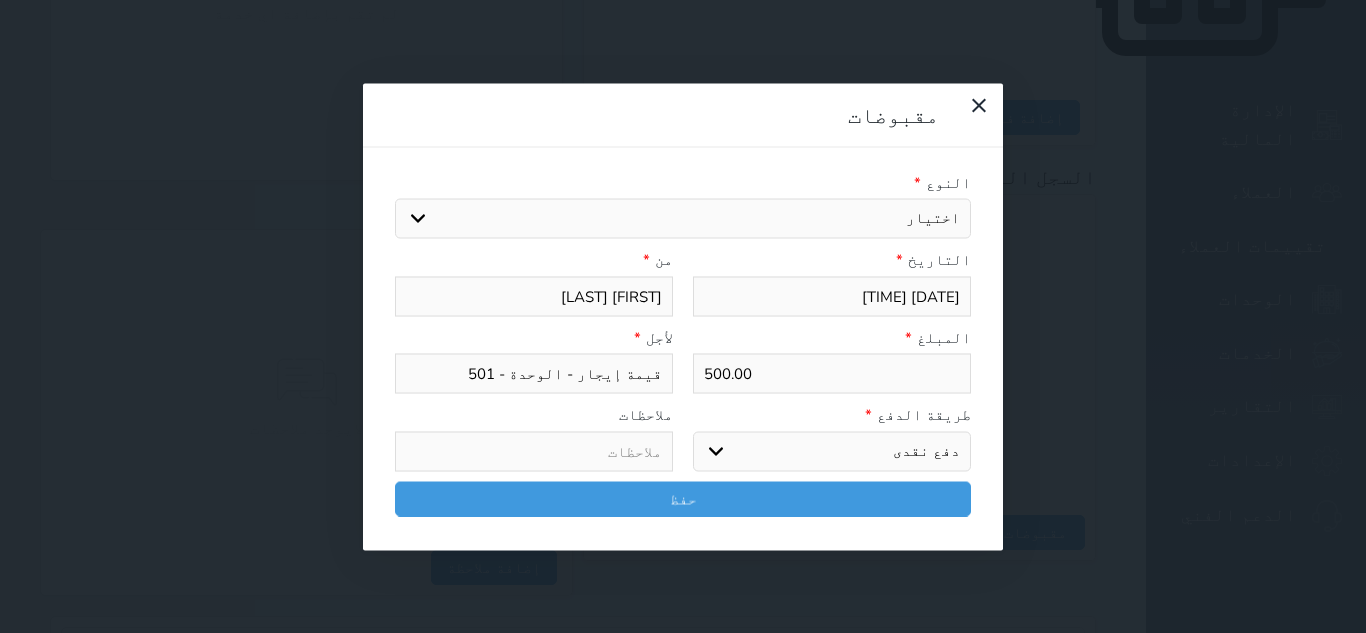 click at bounding box center [534, 451] 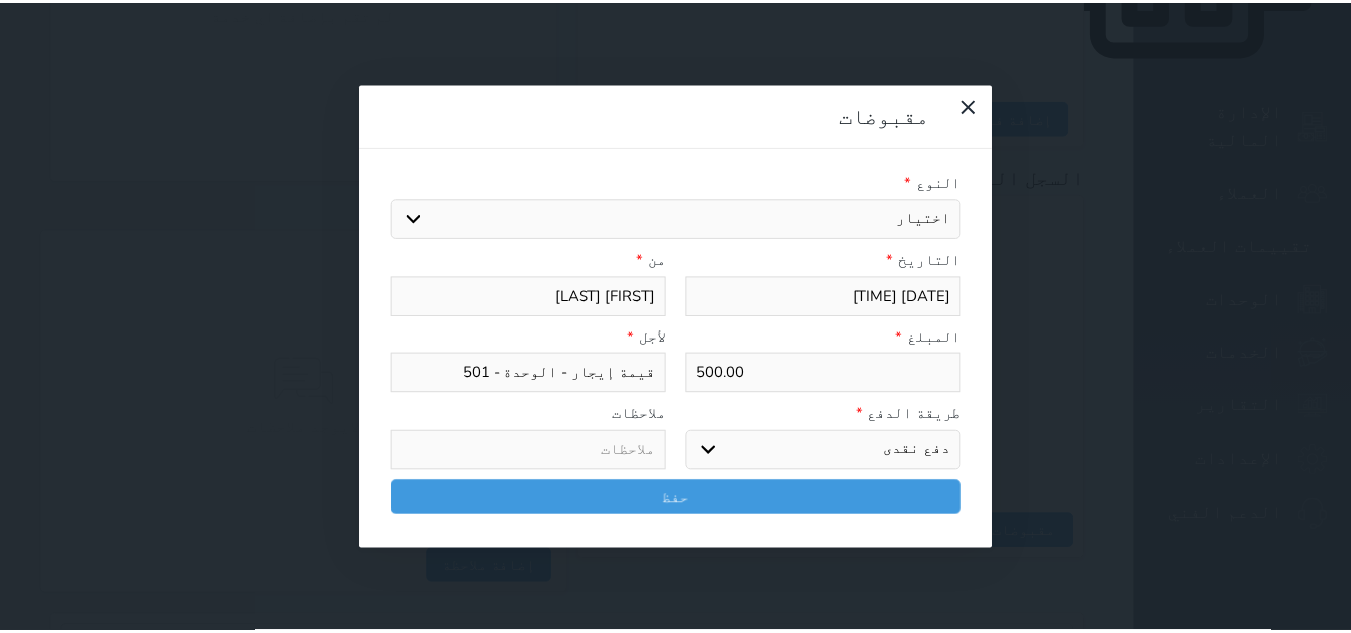 scroll, scrollTop: 1093, scrollLeft: 0, axis: vertical 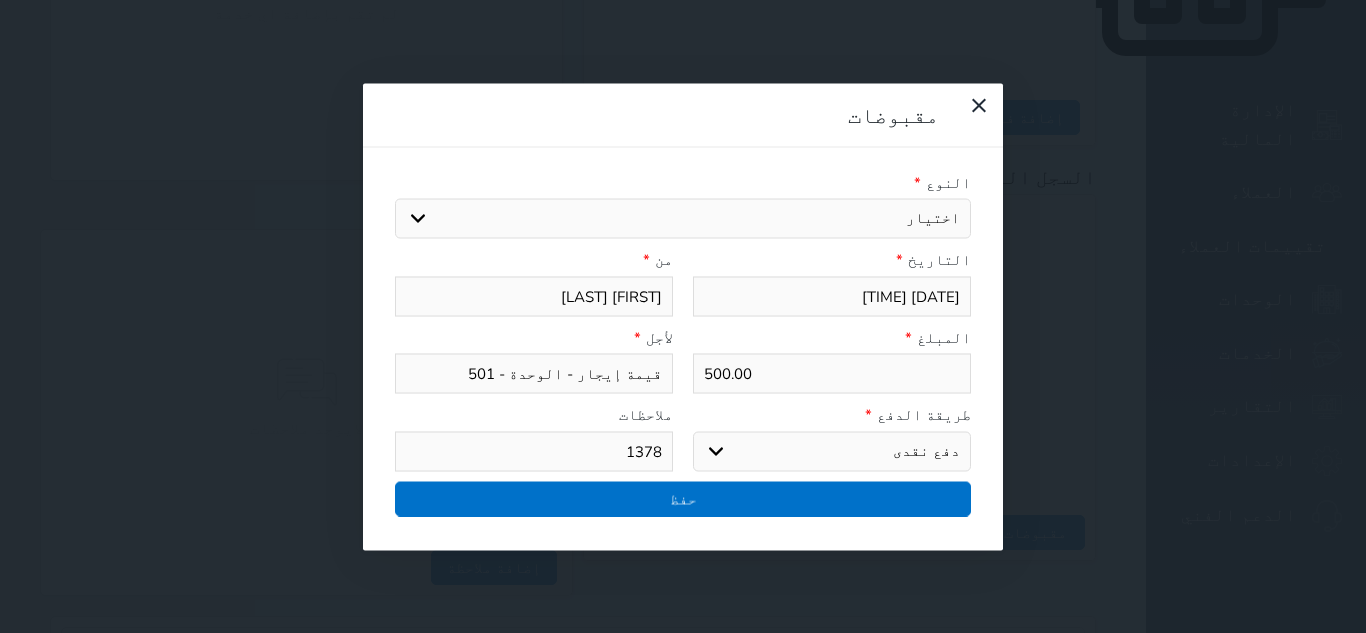type on "1378" 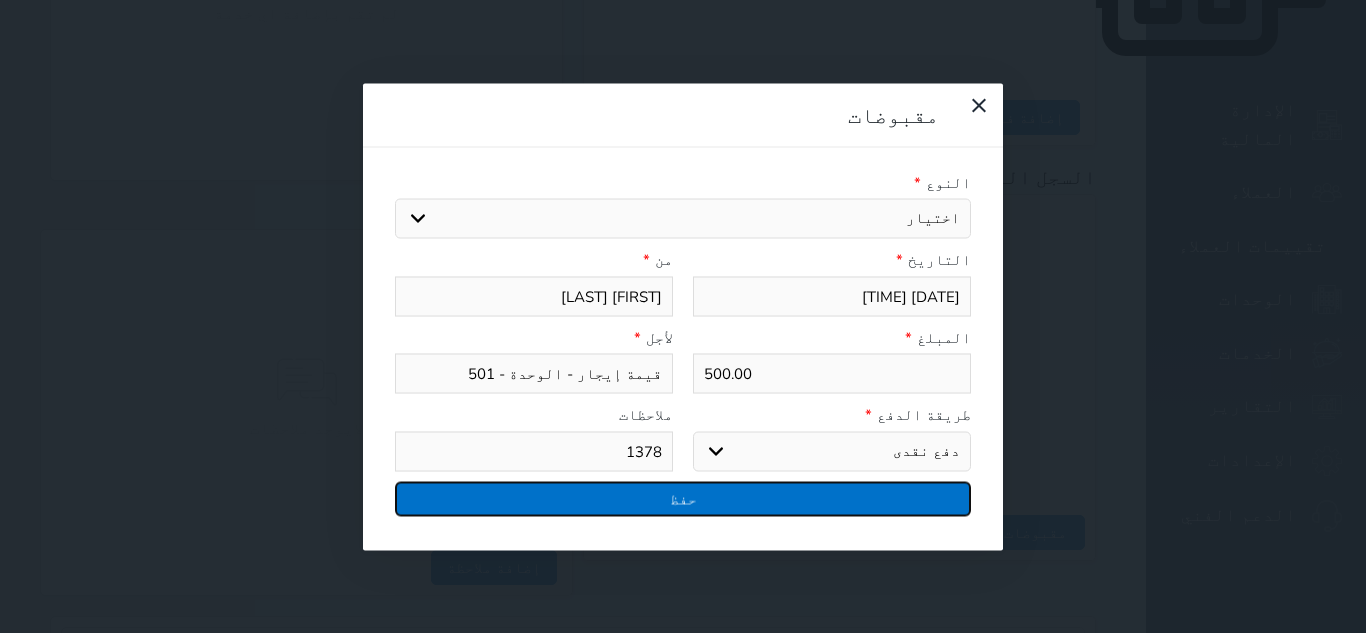 click on "حفظ" at bounding box center (683, 498) 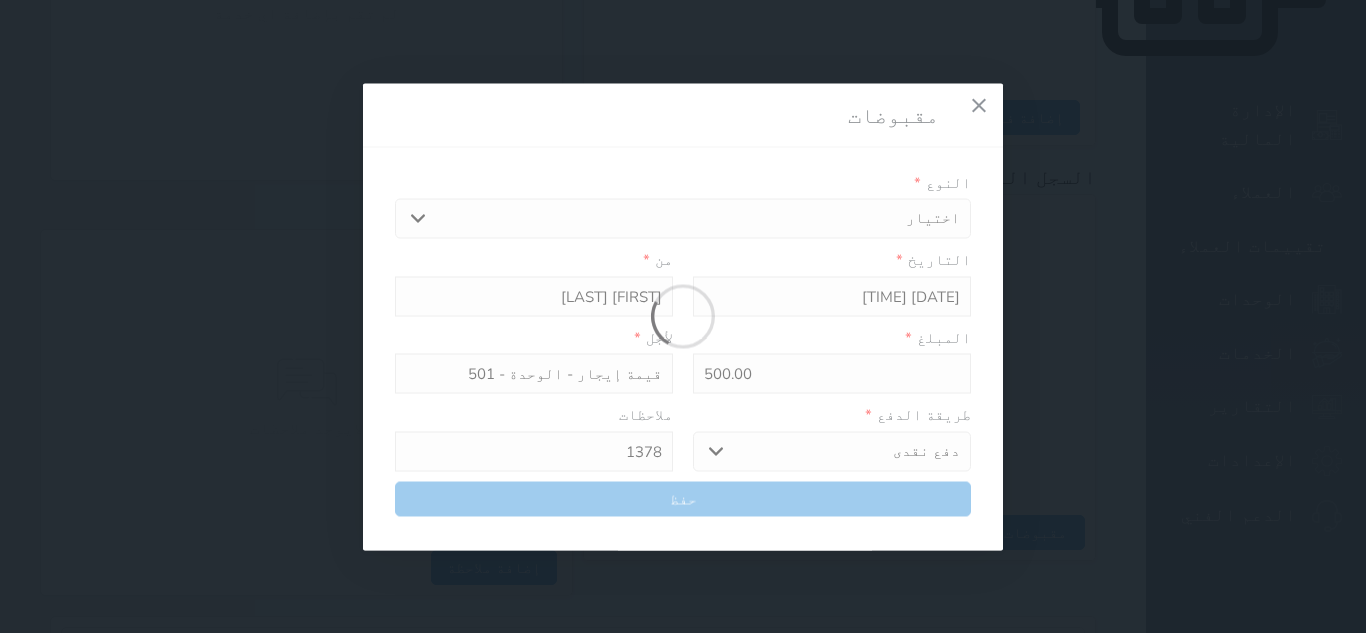 select 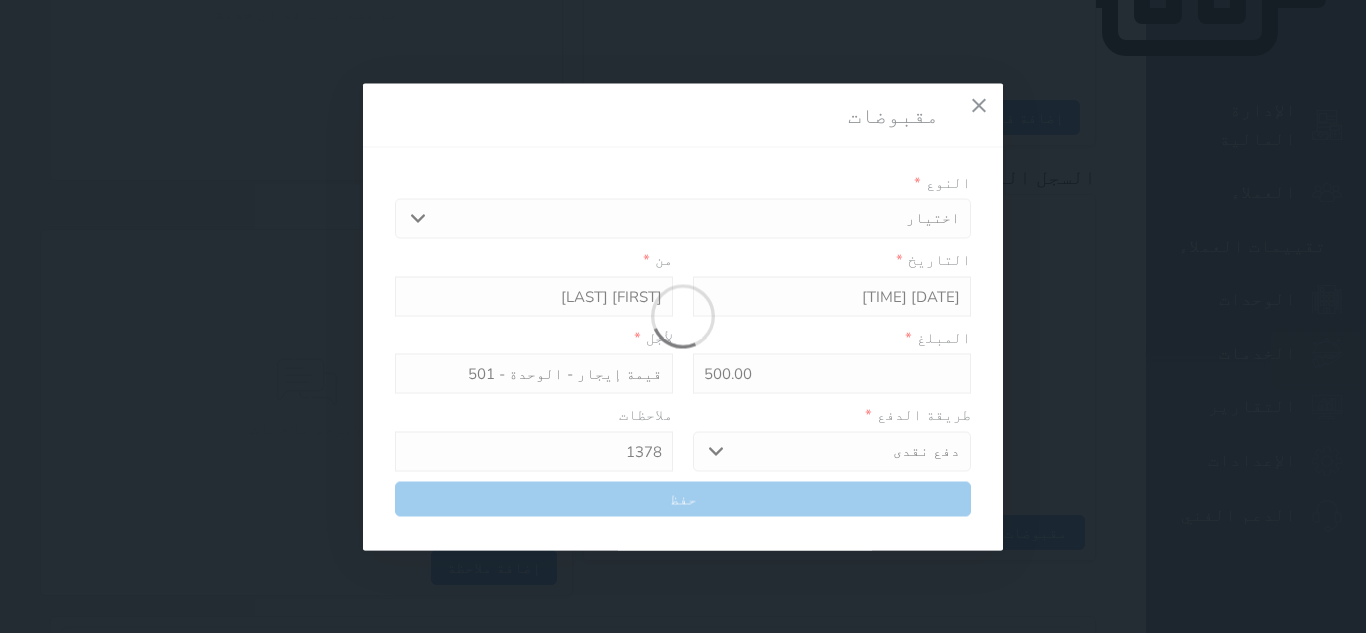 type 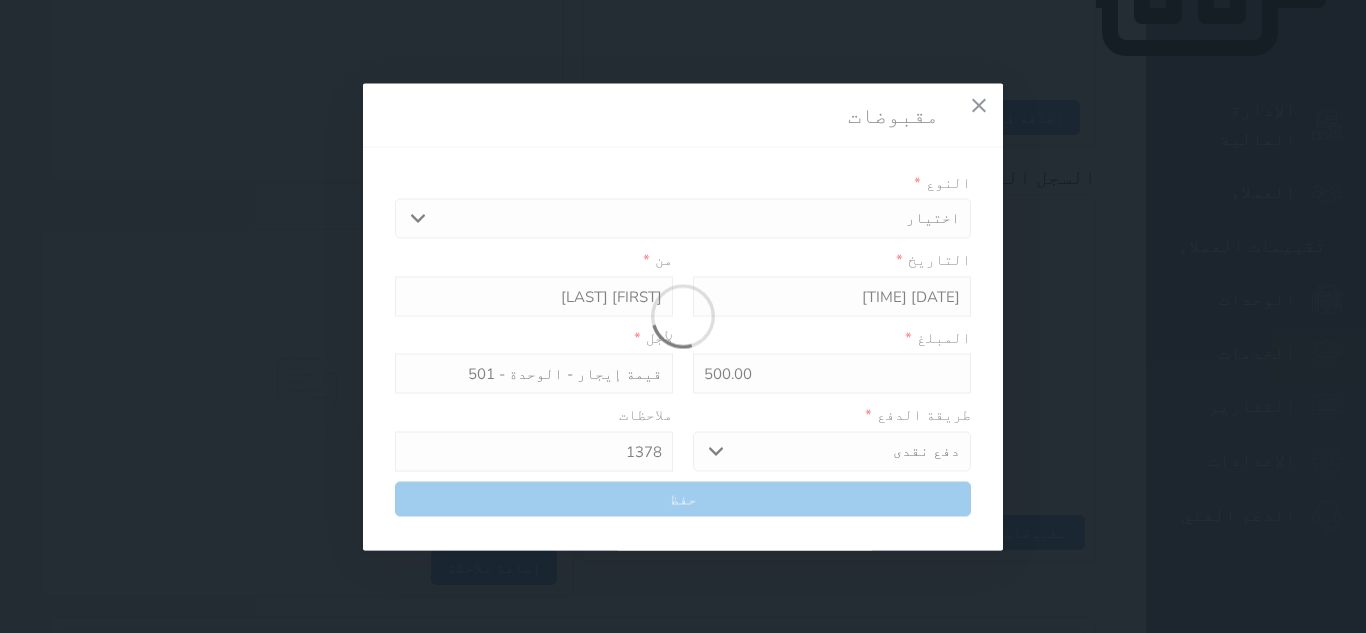 type on "0" 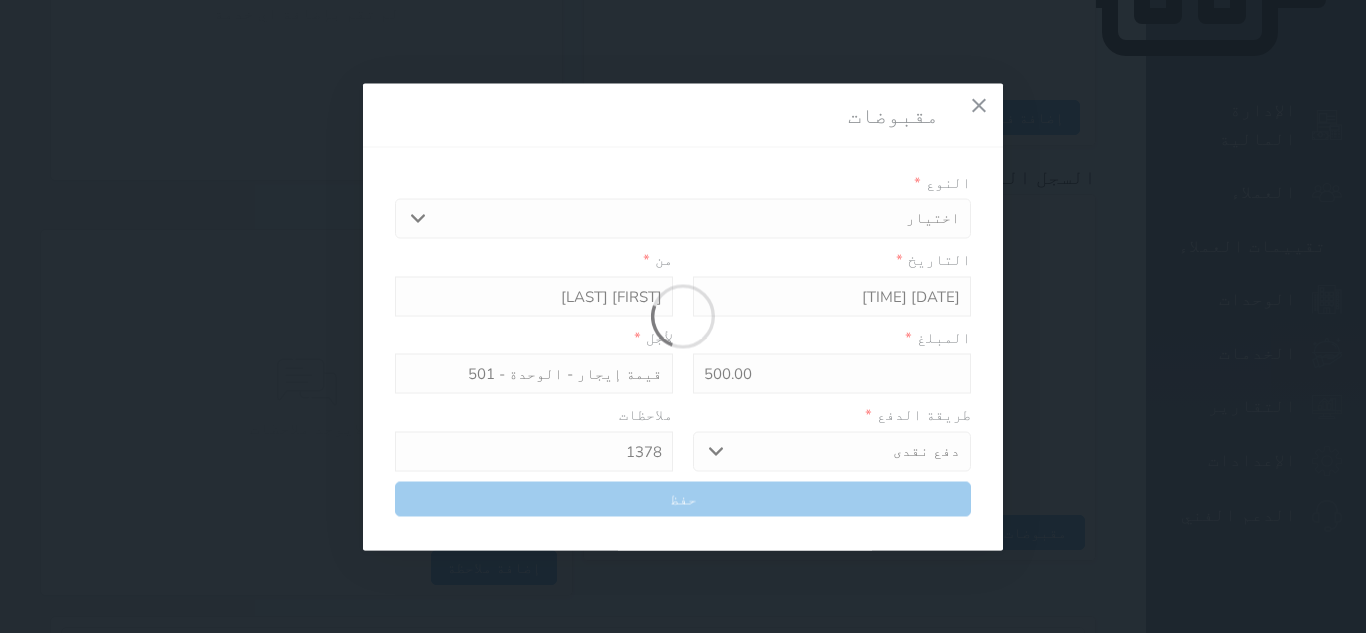 select 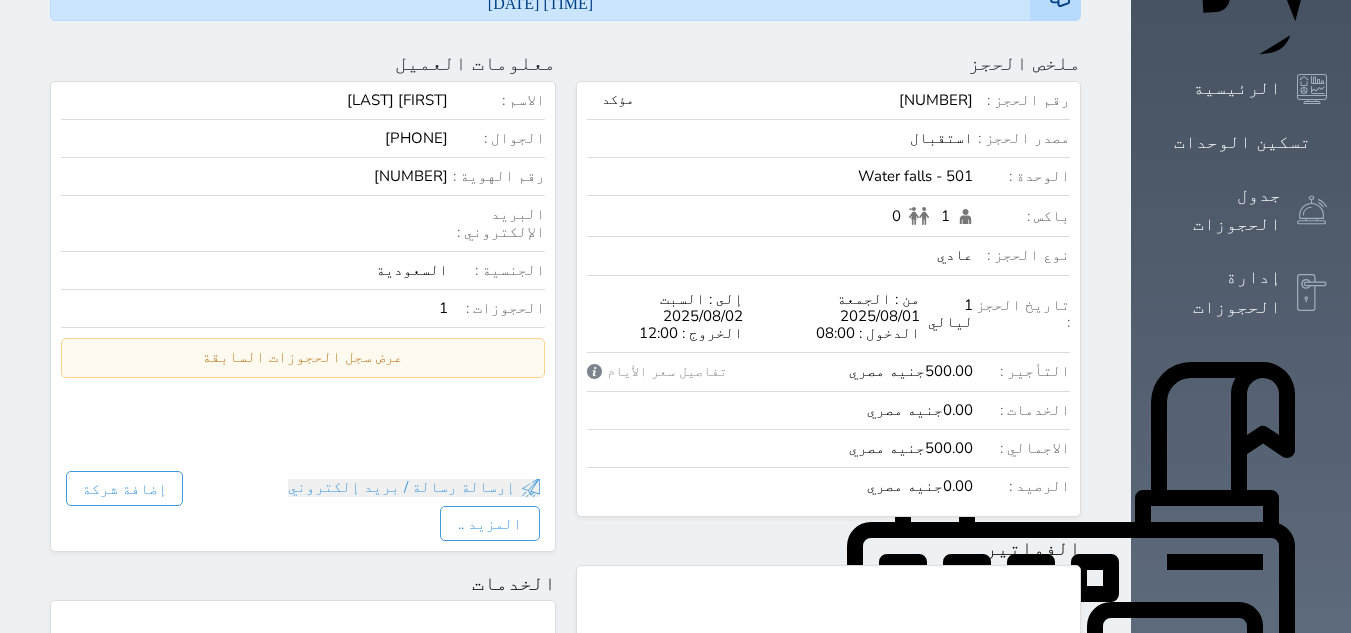 scroll, scrollTop: 0, scrollLeft: 0, axis: both 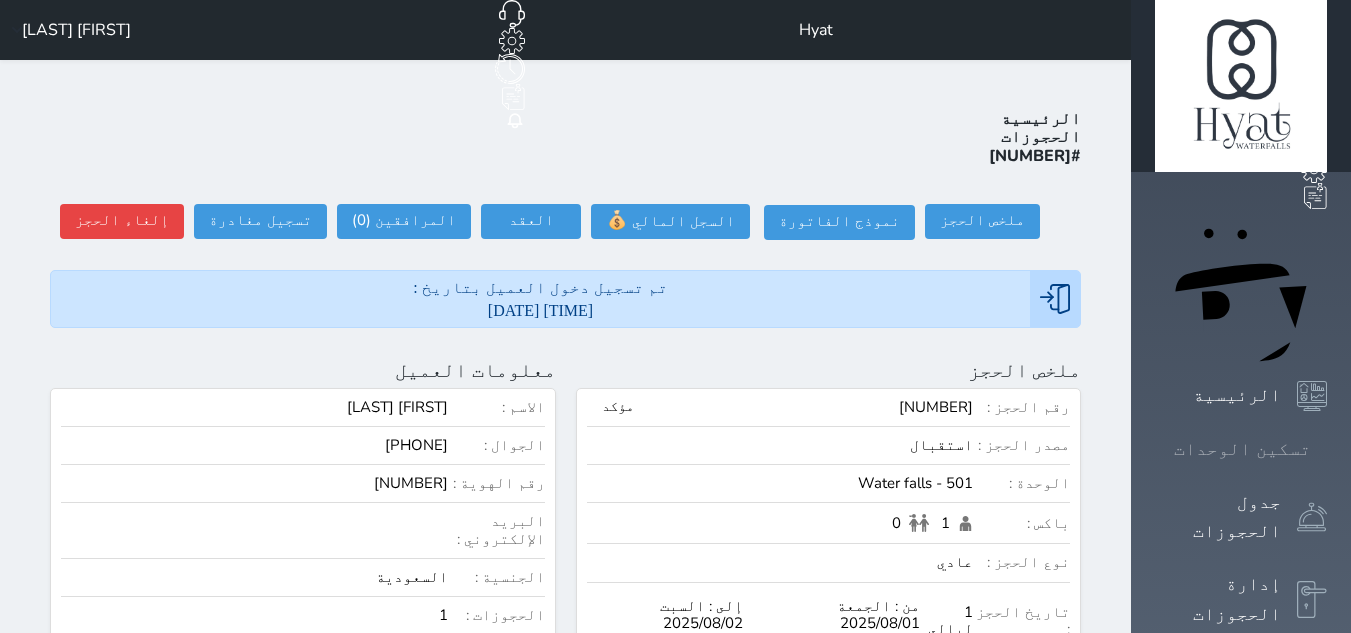 click 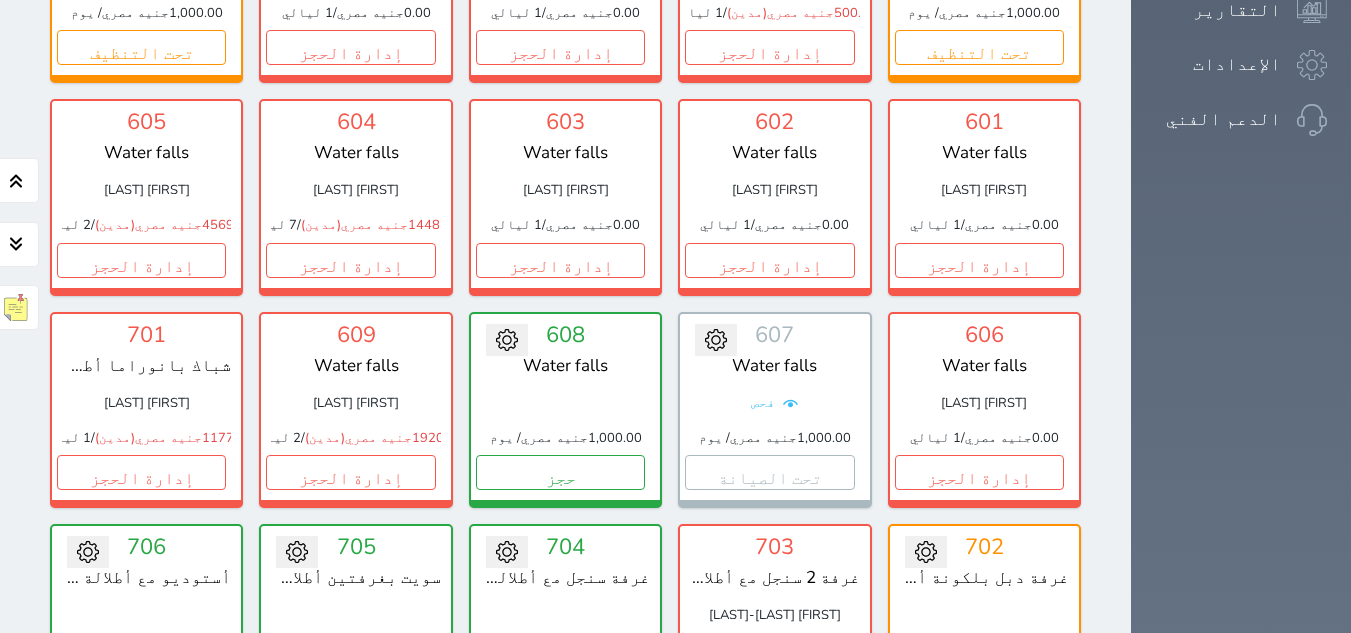 scroll, scrollTop: 1478, scrollLeft: 0, axis: vertical 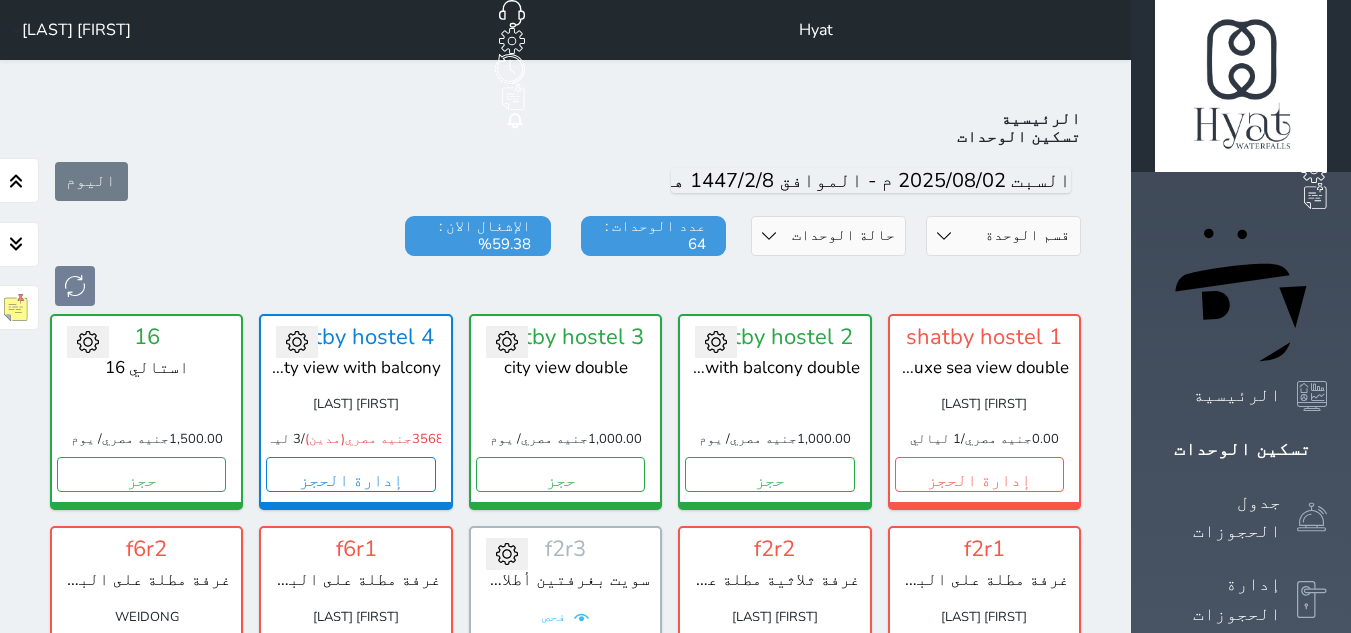 drag, startPoint x: 1127, startPoint y: 172, endPoint x: 1134, endPoint y: 198, distance: 26.925823 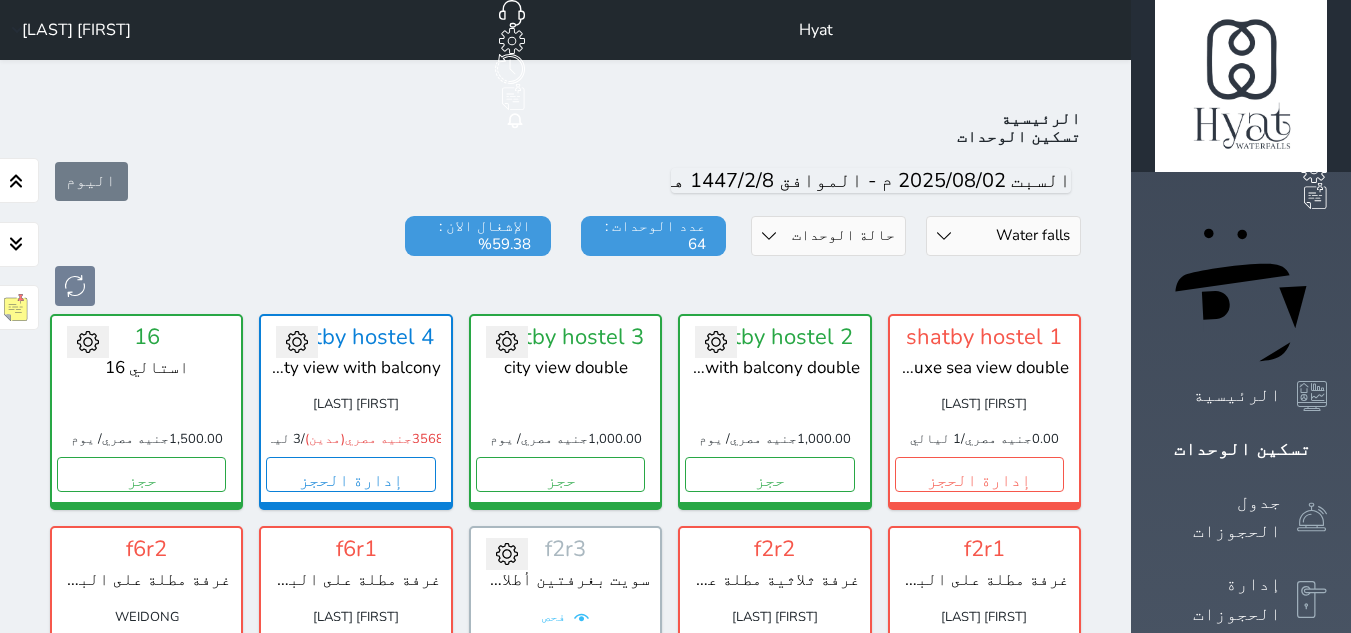 click on "قسم الوحدة   Shatby شقق فندقية Alex Inn Hostle Water falls" at bounding box center (1003, 236) 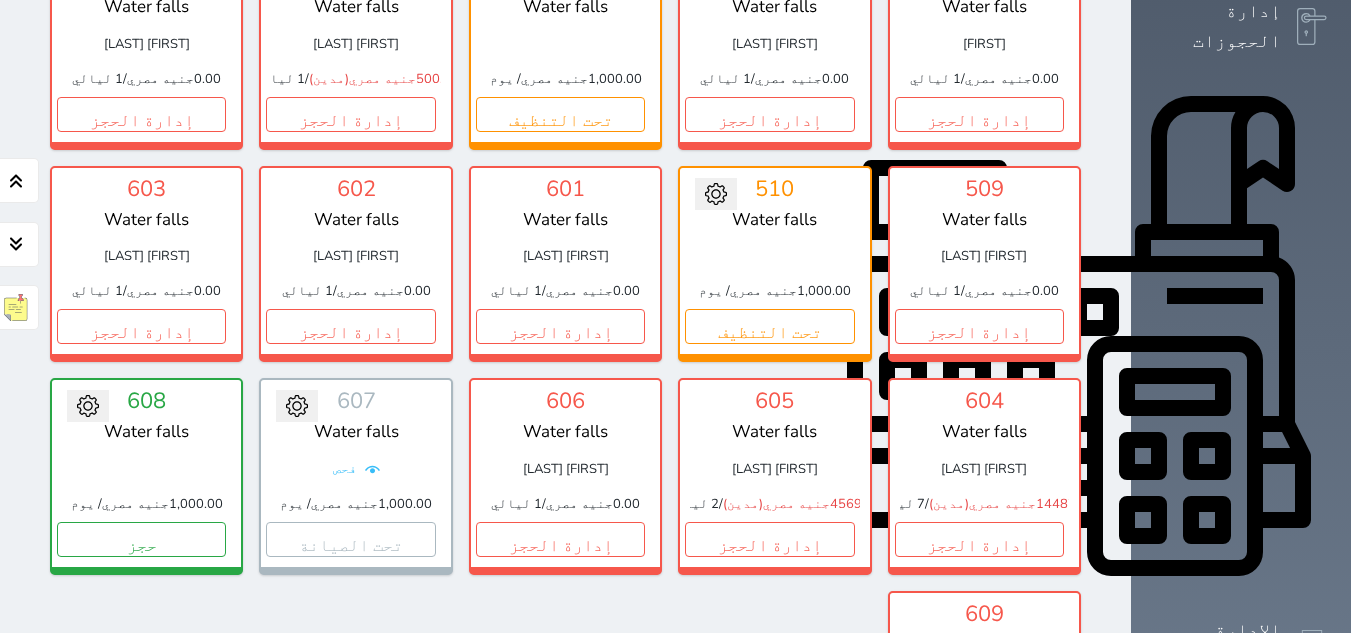 scroll, scrollTop: 578, scrollLeft: 0, axis: vertical 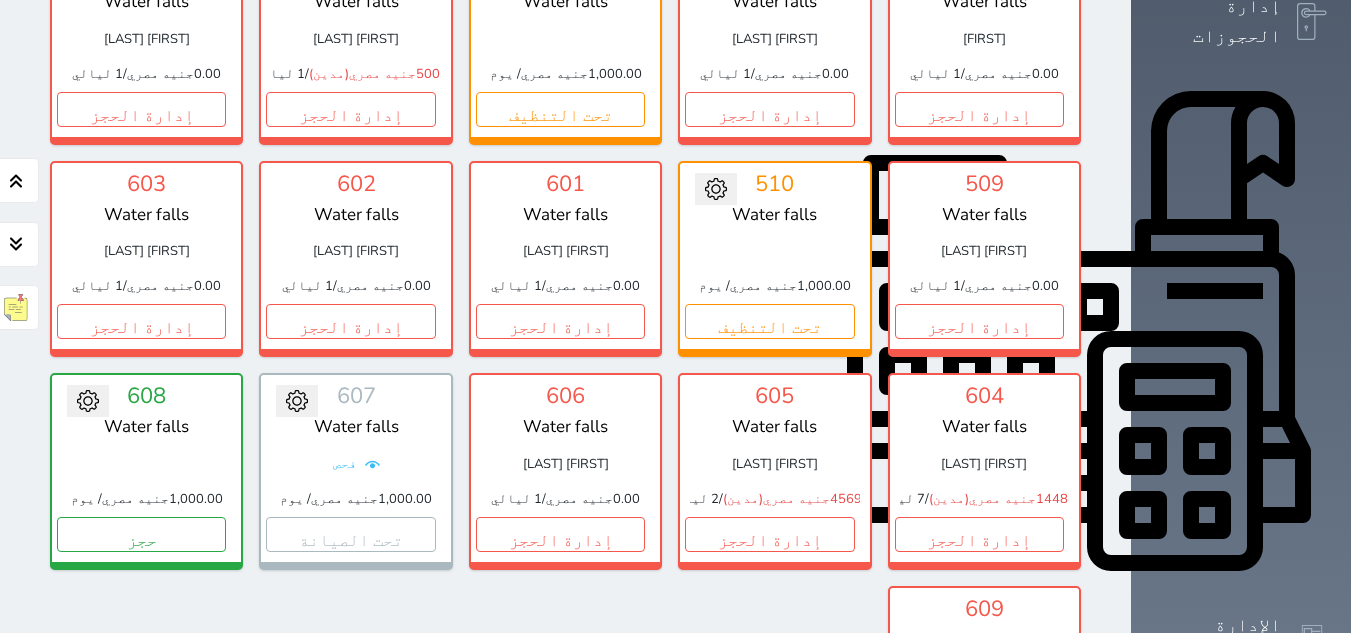 click on "[NUMBER] - Water falls
[FIRST] [LAST]
[PRICE]  جنيه مصري
(مدين)
/   2 ليالي           إدارة الحجز               تغيير الحالة الى صيانة                   التاريخ المتوقع للانتهاء       حفظ                   [NUMBER] - Water falls
[FIRST] [LAST]
[PRICE]  جنيه مصري
(مدين)
/   4 ليالي           إدارة الحجز               تغيير الحالة الى صيانة                   التاريخ المتوقع للانتهاء       حفظ                   [NUMBER] - Water falls
[FIRST] [LAST]
[PRICE]  جنيه مصري
/   1 ليالي           إدارة الحجز               تغيير الحالة الى صيانة                   التاريخ المتوقع للانتهاء       حفظ" at bounding box center (565, 259) 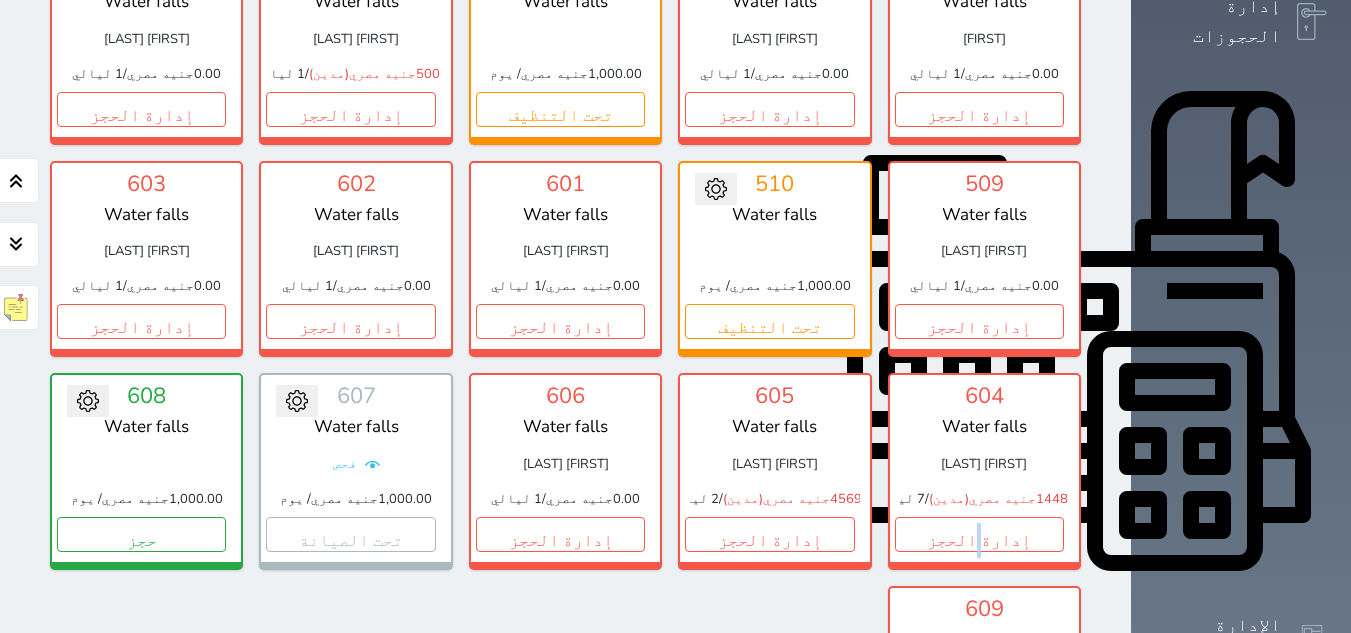 click on "[NUMBER] - Water falls
[FIRST] [LAST]
[PRICE]  جنيه مصري
(مدين)
/   2 ليالي           إدارة الحجز               تغيير الحالة الى صيانة                   التاريخ المتوقع للانتهاء       حفظ                   [NUMBER] - Water falls
[FIRST] [LAST]
[PRICE]  جنيه مصري
(مدين)
/   4 ليالي           إدارة الحجز               تغيير الحالة الى صيانة                   التاريخ المتوقع للانتهاء       حفظ                   [NUMBER] - Water falls
[FIRST] [LAST]
[PRICE]  جنيه مصري
/   1 ليالي           إدارة الحجز               تغيير الحالة الى صيانة                   التاريخ المتوقع للانتهاء       حفظ" at bounding box center [565, 259] 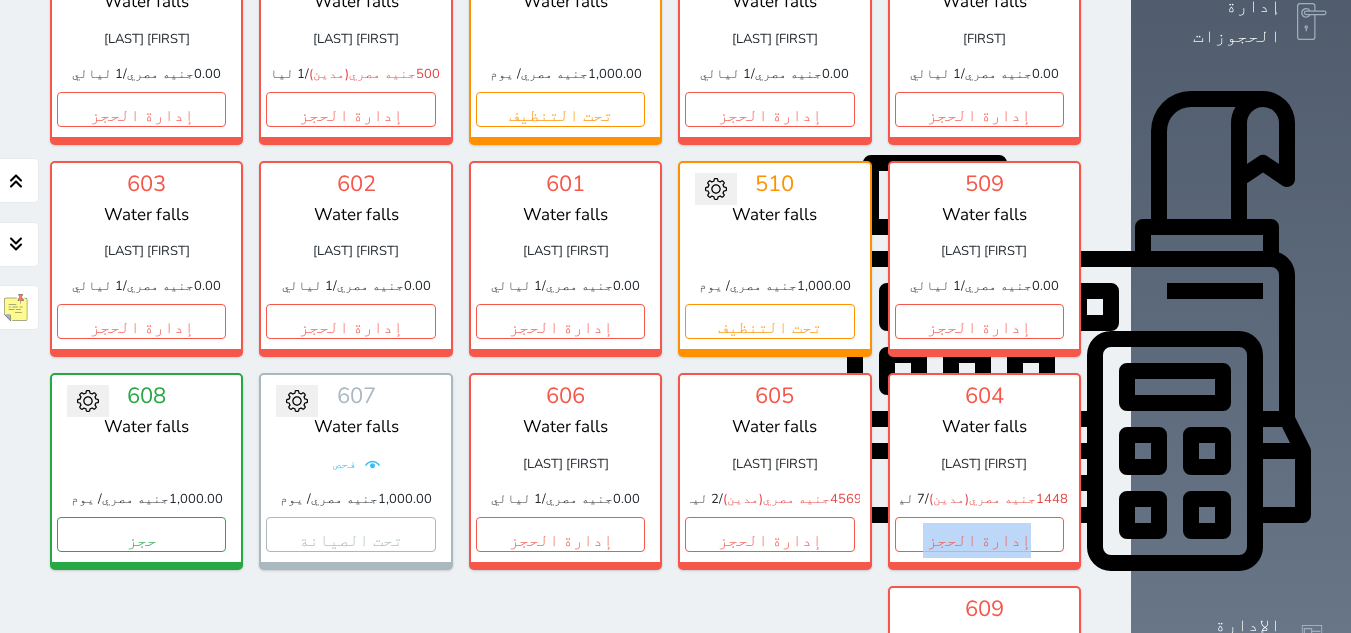 click on "[NUMBER] - Water falls
[FIRST] [LAST]
[PRICE]  جنيه مصري
(مدين)
/   2 ليالي           إدارة الحجز               تغيير الحالة الى صيانة                   التاريخ المتوقع للانتهاء       حفظ                   [NUMBER] - Water falls
[FIRST] [LAST]
[PRICE]  جنيه مصري
(مدين)
/   4 ليالي           إدارة الحجز               تغيير الحالة الى صيانة                   التاريخ المتوقع للانتهاء       حفظ                   [NUMBER] - Water falls
[FIRST] [LAST]
[PRICE]  جنيه مصري
/   1 ليالي           إدارة الحجز               تغيير الحالة الى صيانة                   التاريخ المتوقع للانتهاء       حفظ" at bounding box center (565, 259) 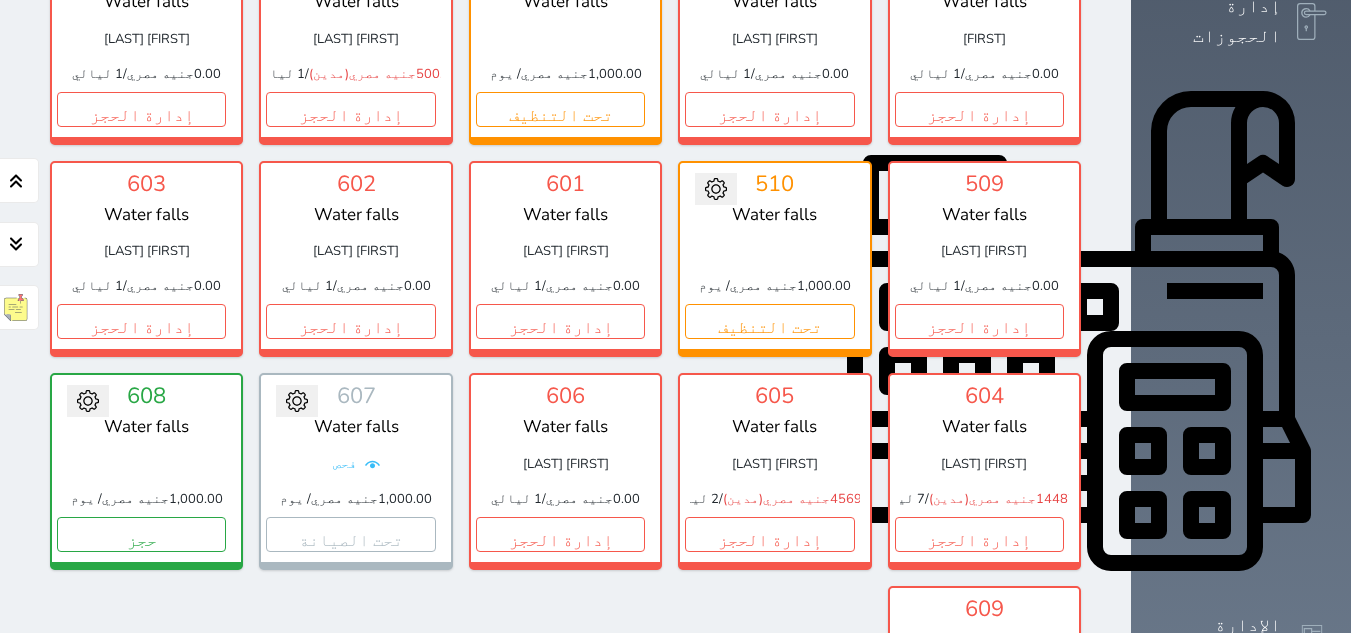 click on "[NUMBER] - Water falls
[FIRST] [LAST]
[PRICE]  جنيه مصري
(مدين)
/   2 ليالي           إدارة الحجز               تغيير الحالة الى صيانة                   التاريخ المتوقع للانتهاء       حفظ                   [NUMBER] - Water falls
[FIRST] [LAST]
[PRICE]  جنيه مصري
(مدين)
/   4 ليالي           إدارة الحجز               تغيير الحالة الى صيانة                   التاريخ المتوقع للانتهاء       حفظ                   [NUMBER] - Water falls
[FIRST] [LAST]
[PRICE]  جنيه مصري
/   1 ليالي           إدارة الحجز               تغيير الحالة الى صيانة                   التاريخ المتوقع للانتهاء       حفظ" at bounding box center [565, 259] 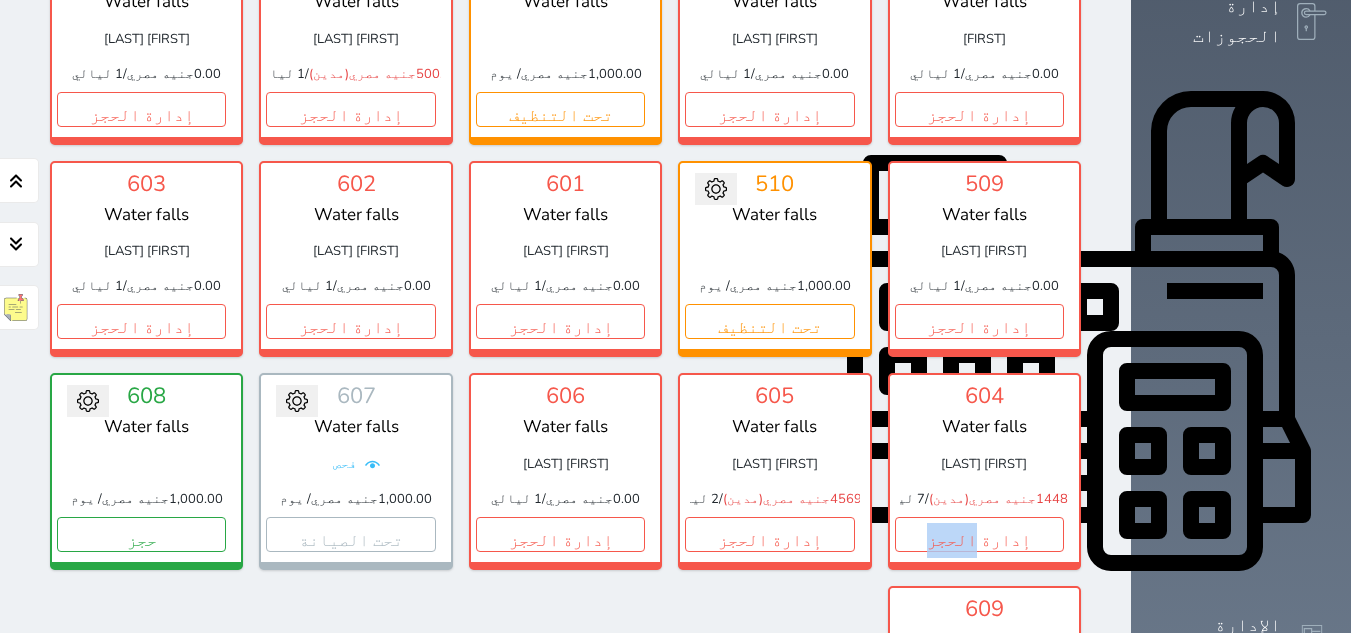 click on "[NUMBER] - Water falls
[FIRST] [LAST]
[PRICE]  جنيه مصري
(مدين)
/   2 ليالي           إدارة الحجز               تغيير الحالة الى صيانة                   التاريخ المتوقع للانتهاء       حفظ                   [NUMBER] - Water falls
[FIRST] [LAST]
[PRICE]  جنيه مصري
(مدين)
/   4 ليالي           إدارة الحجز               تغيير الحالة الى صيانة                   التاريخ المتوقع للانتهاء       حفظ                   [NUMBER] - Water falls
[FIRST] [LAST]
[PRICE]  جنيه مصري
/   1 ليالي           إدارة الحجز               تغيير الحالة الى صيانة                   التاريخ المتوقع للانتهاء       حفظ" at bounding box center (565, 259) 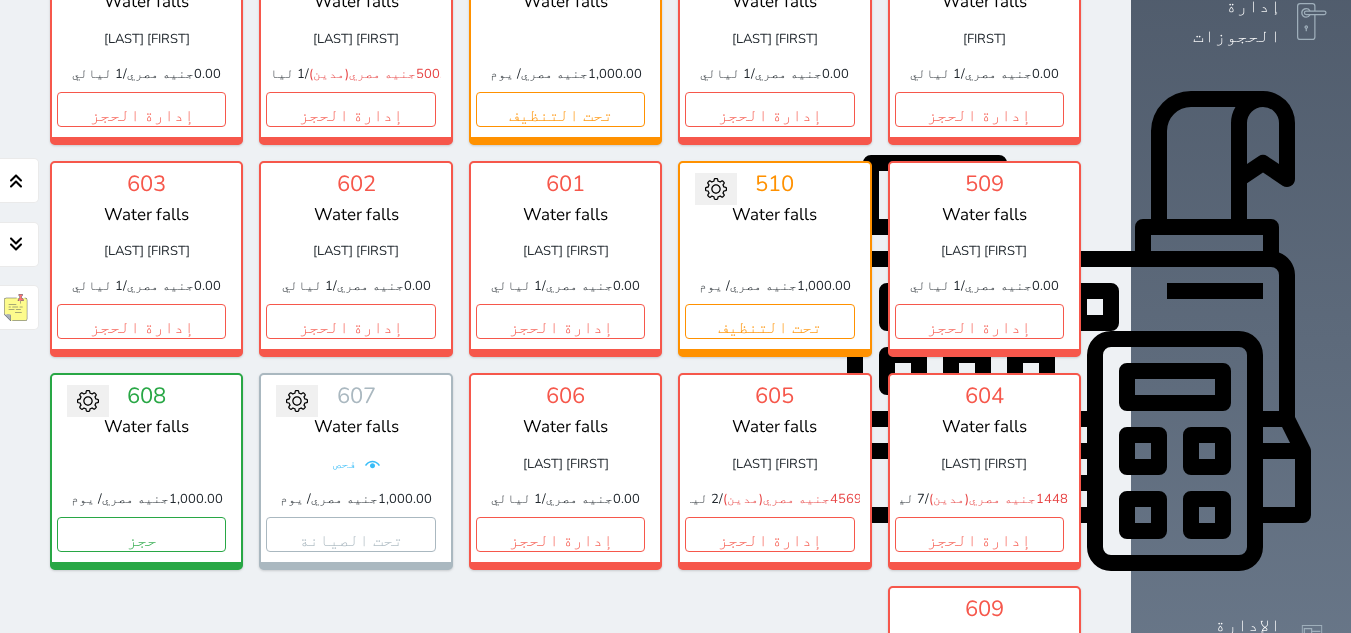 click on "[NUMBER] - Water falls
[FIRST] [LAST]
[PRICE]  جنيه مصري
(مدين)
/   2 ليالي           إدارة الحجز               تغيير الحالة الى صيانة                   التاريخ المتوقع للانتهاء       حفظ                   [NUMBER] - Water falls
[FIRST] [LAST]
[PRICE]  جنيه مصري
(مدين)
/   4 ليالي           إدارة الحجز               تغيير الحالة الى صيانة                   التاريخ المتوقع للانتهاء       حفظ                   [NUMBER] - Water falls
[FIRST] [LAST]
[PRICE]  جنيه مصري
/   1 ليالي           إدارة الحجز               تغيير الحالة الى صيانة                   التاريخ المتوقع للانتهاء       حفظ" at bounding box center [565, 259] 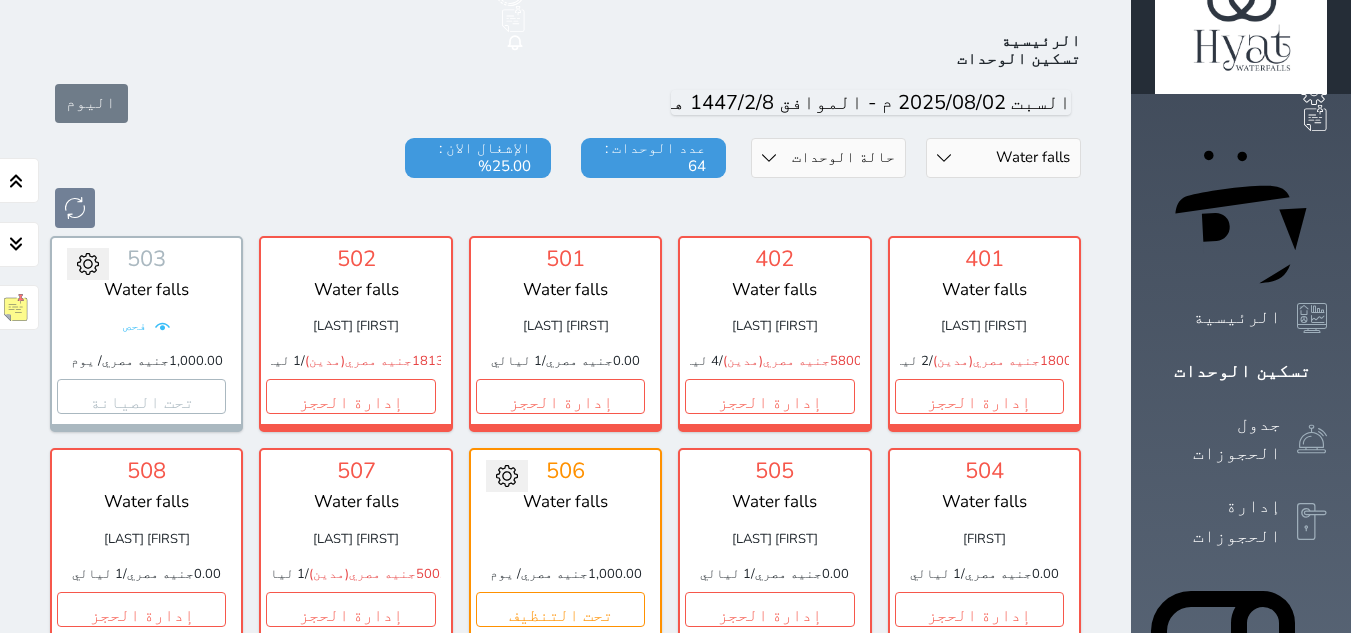 scroll, scrollTop: 0, scrollLeft: 0, axis: both 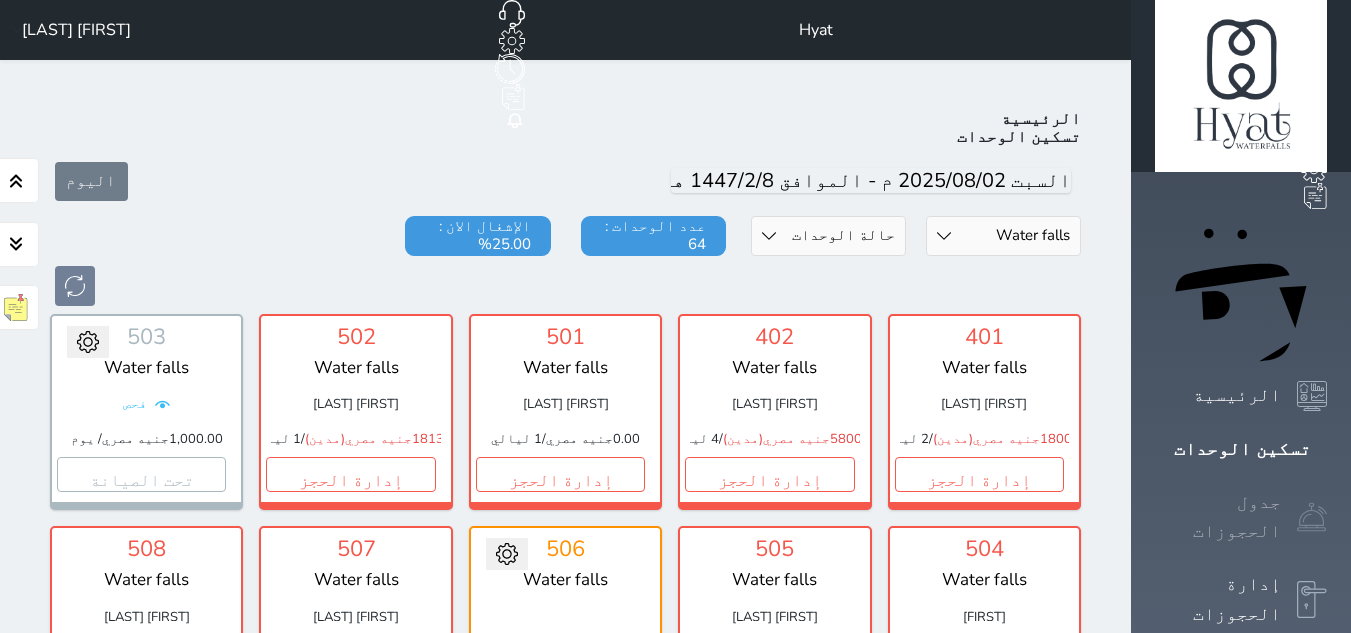 click at bounding box center [1312, 517] 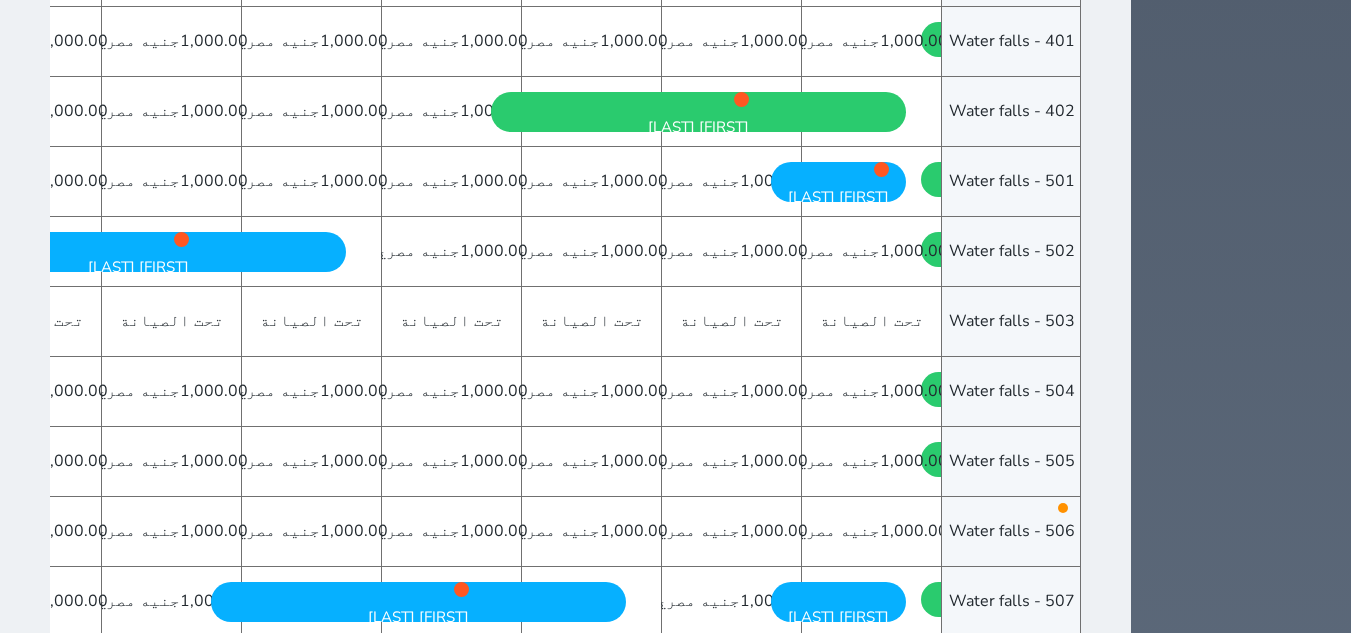 scroll, scrollTop: 1700, scrollLeft: 0, axis: vertical 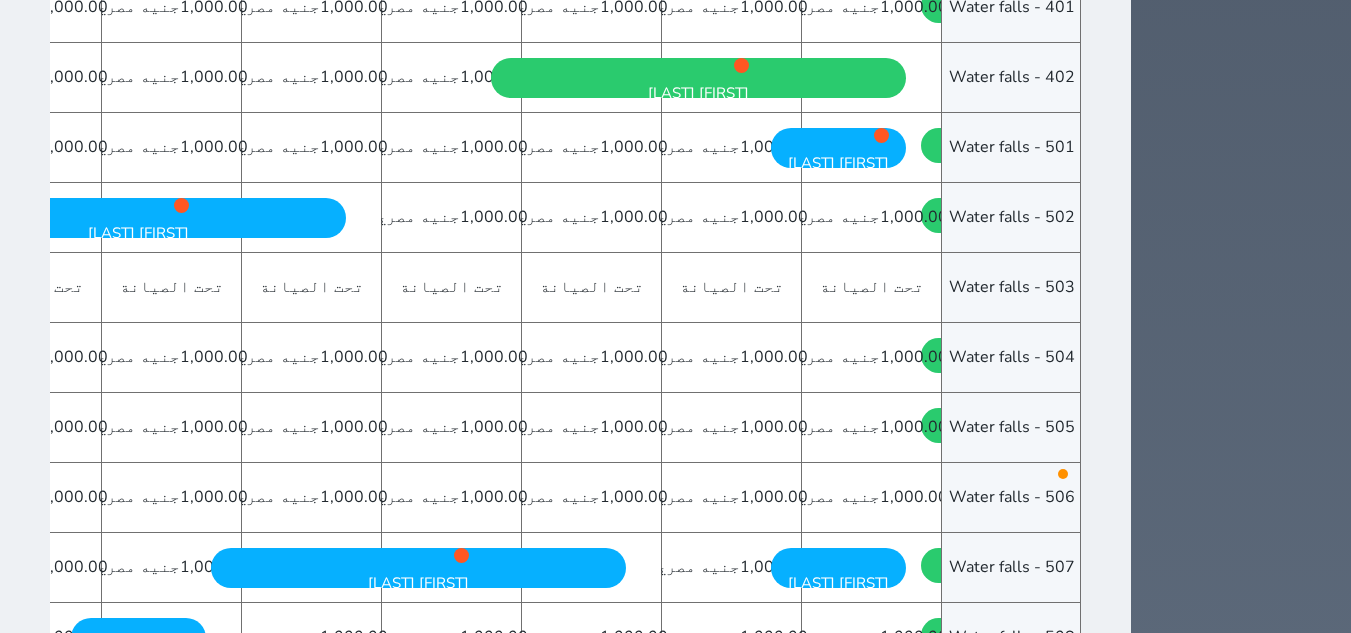 click on "عادي
[FIRST] [LAST]
السبت - [DATE]/[MONTH]/[YEAR]" at bounding box center (838, 568) 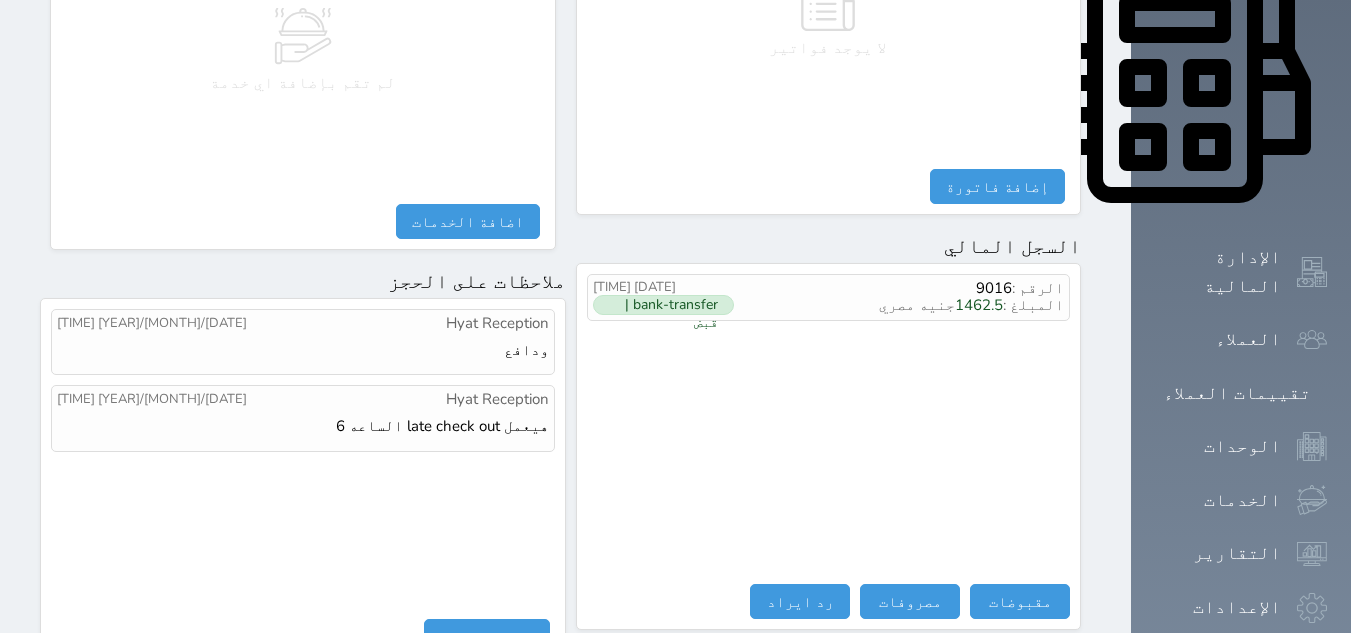 scroll, scrollTop: 1000, scrollLeft: 0, axis: vertical 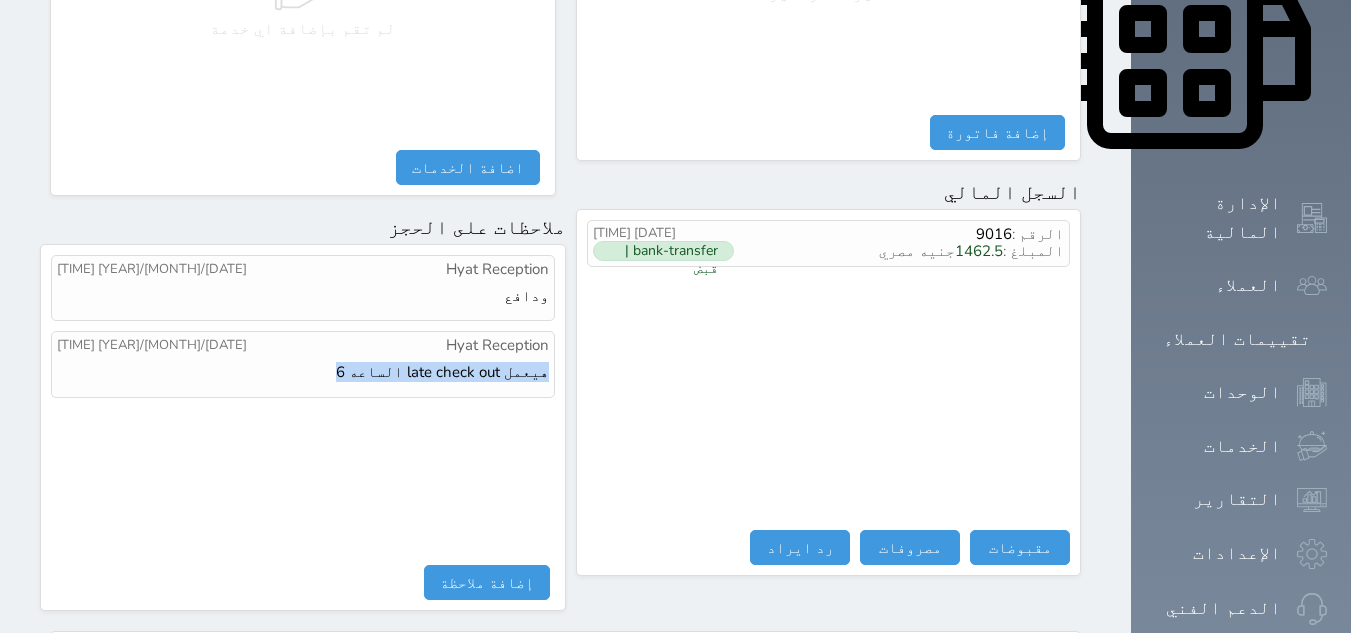 drag, startPoint x: 593, startPoint y: 266, endPoint x: 328, endPoint y: 260, distance: 265.0679 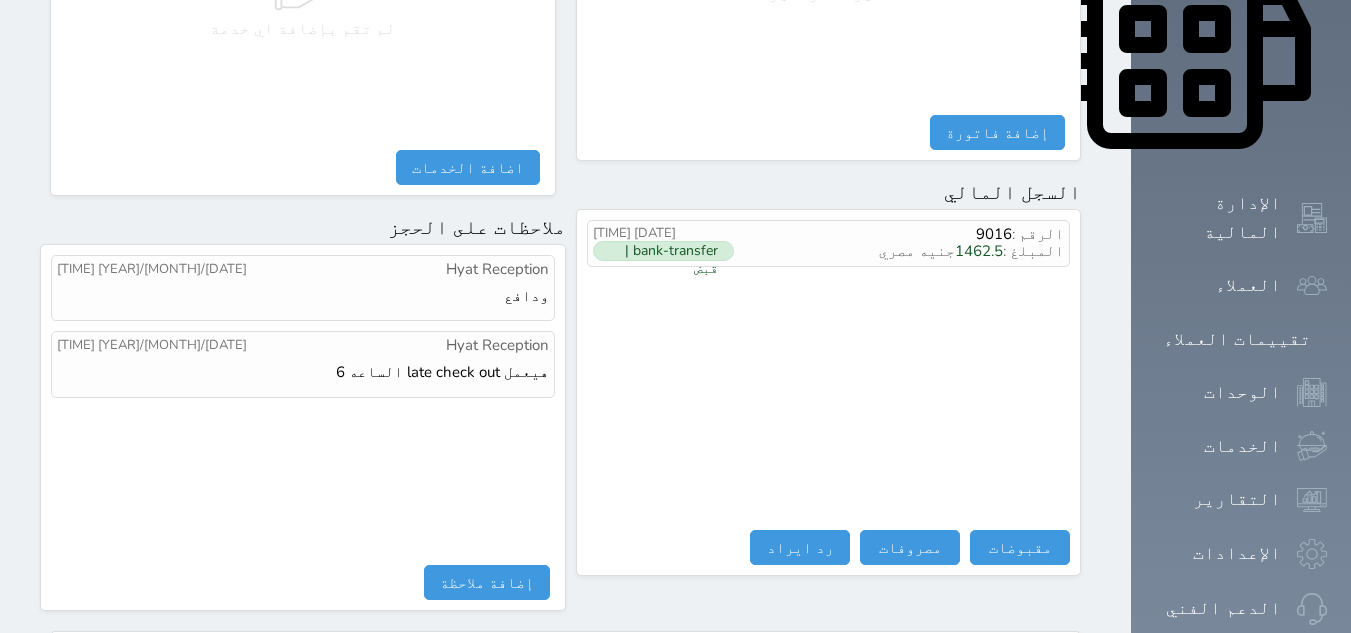 click on "الرقم :  [NUMBER]   المبلغ :  [PRICE]  جنيه مصري   [DATE] [TIME]
bank-transfer | قبض" at bounding box center (829, 375) 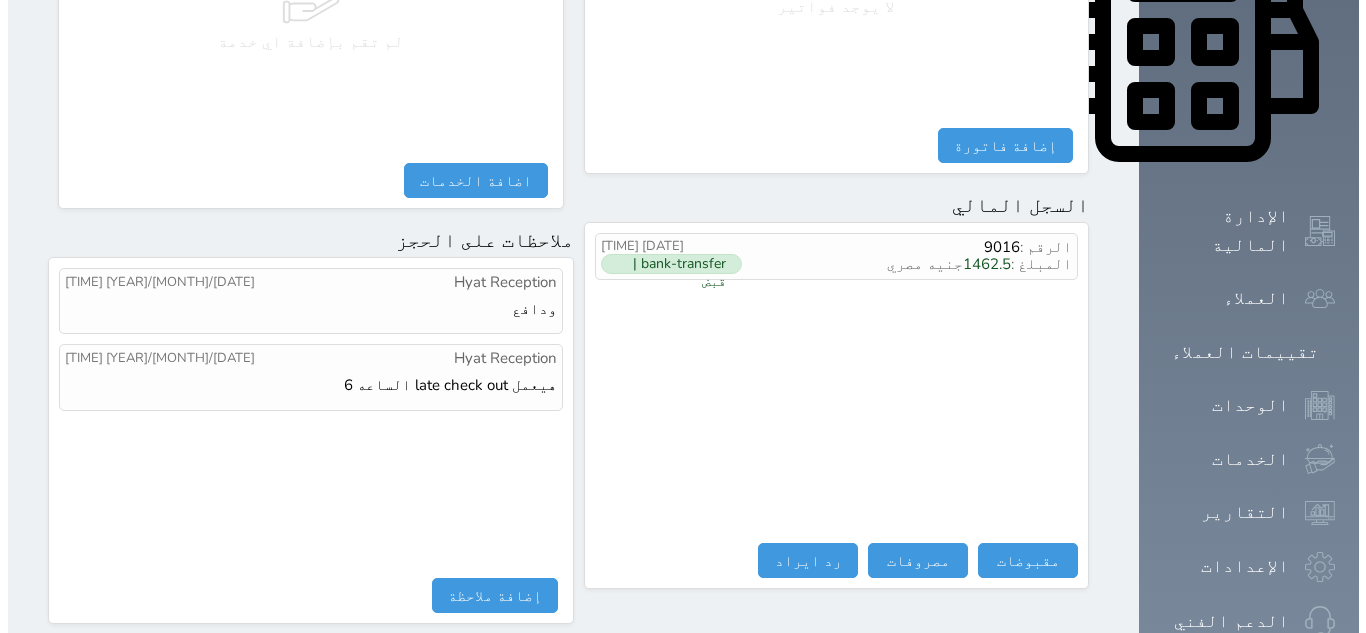 scroll, scrollTop: 1000, scrollLeft: 0, axis: vertical 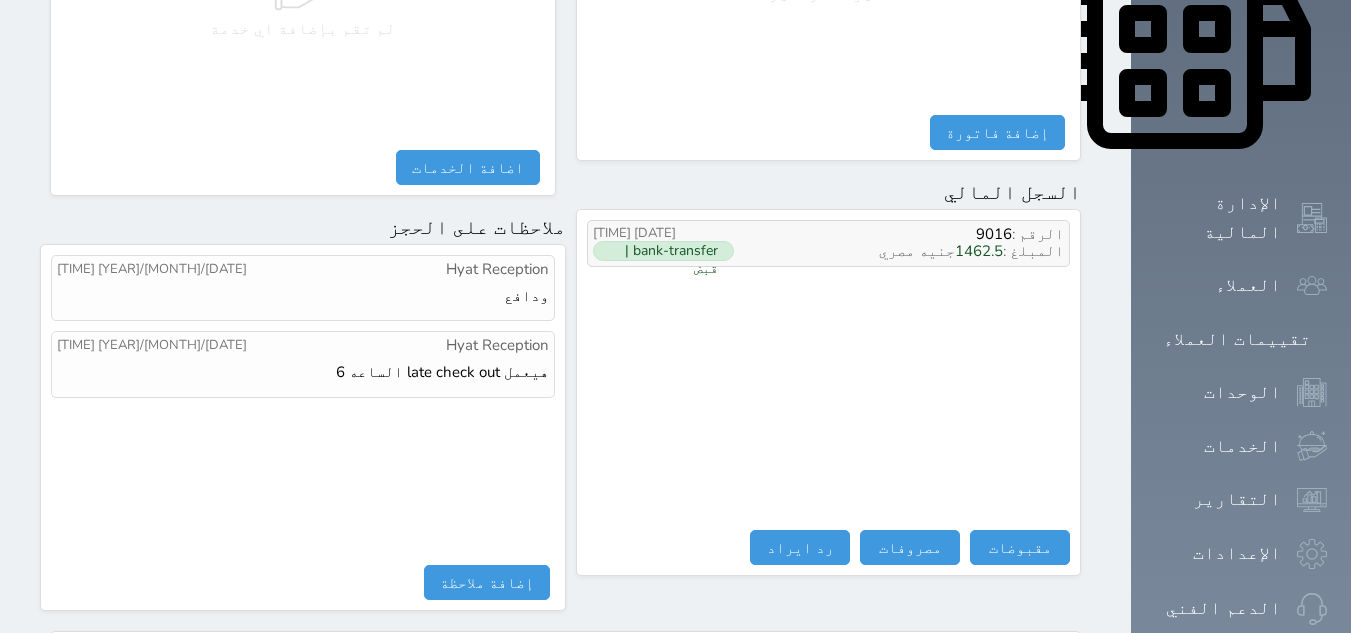 click on "[AMOUNT] جنيه مصري" at bounding box center [941, 251] 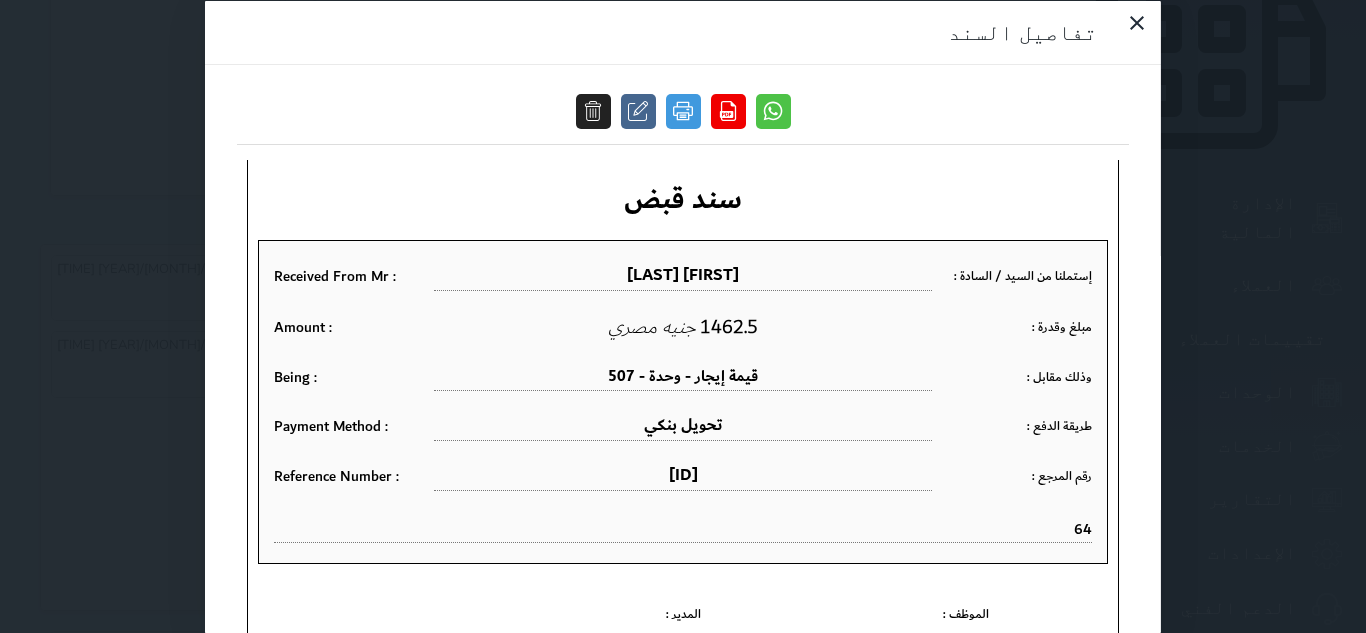 scroll, scrollTop: 254, scrollLeft: 0, axis: vertical 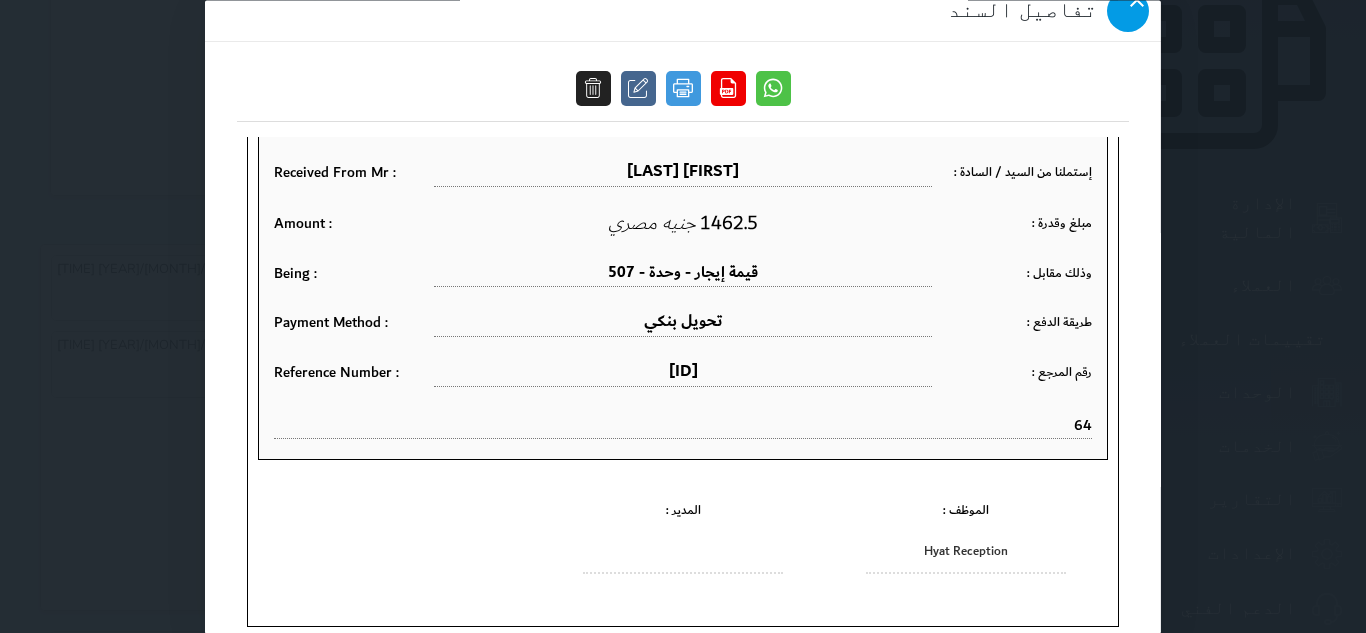 click 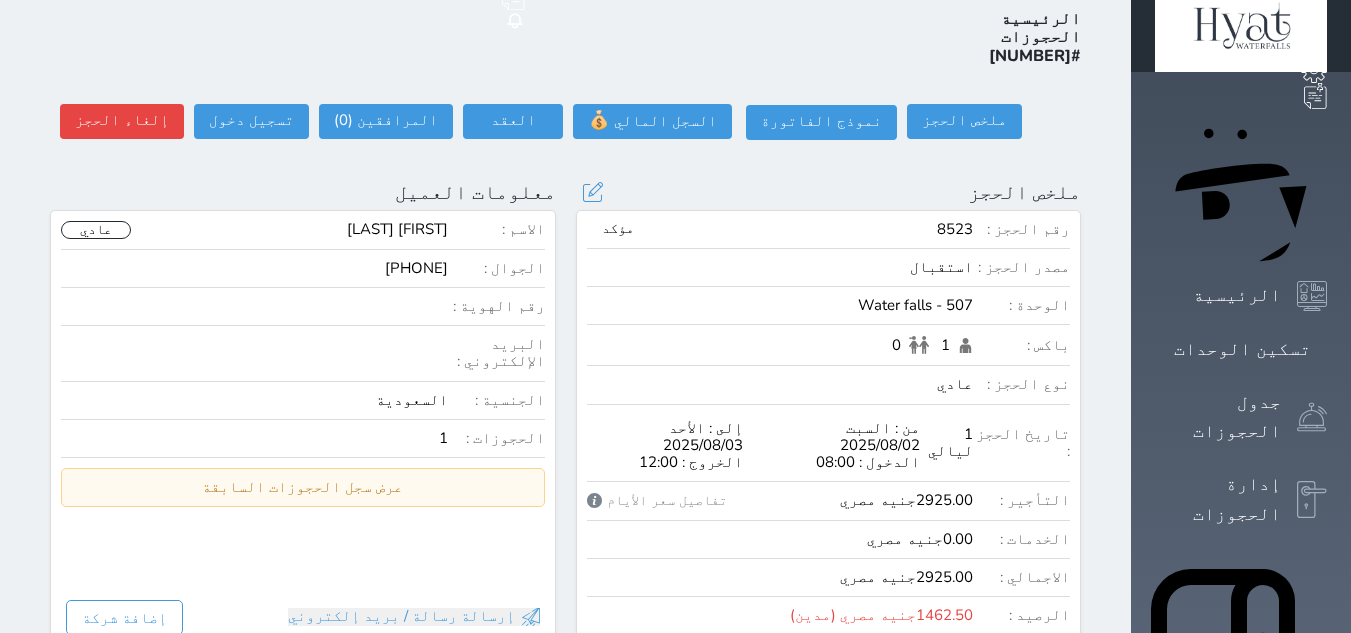 scroll, scrollTop: 0, scrollLeft: 0, axis: both 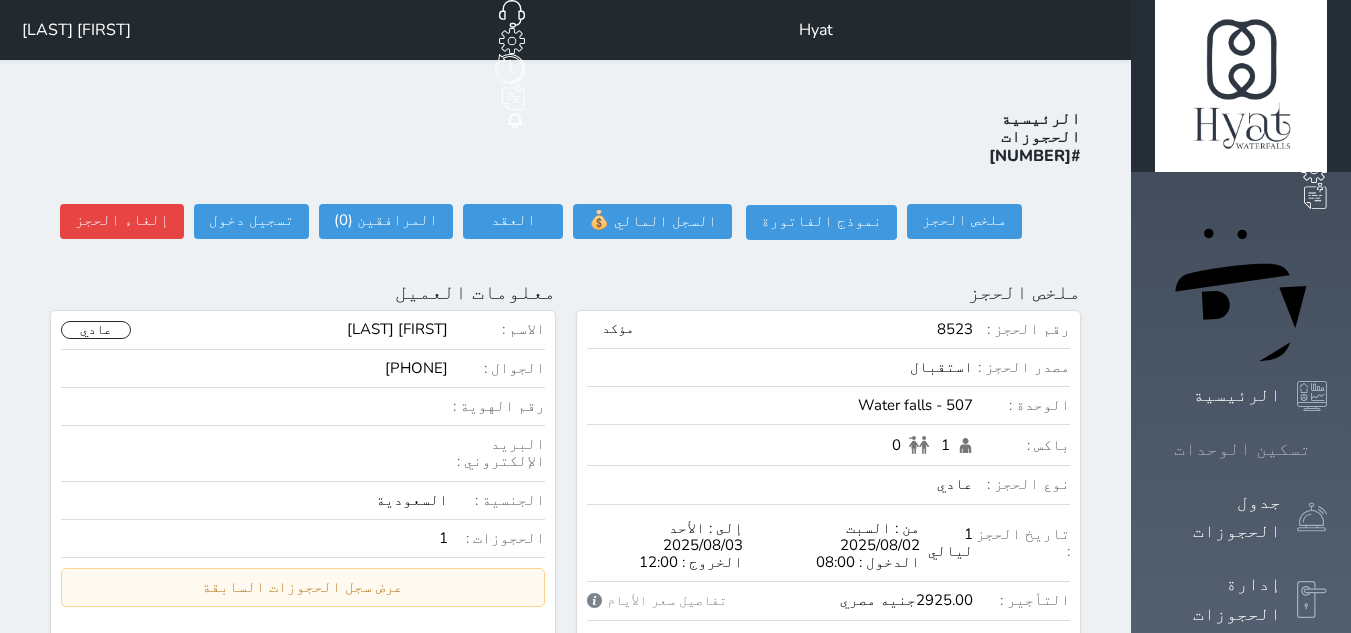 click on "تسكين الوحدات" at bounding box center [1242, 449] 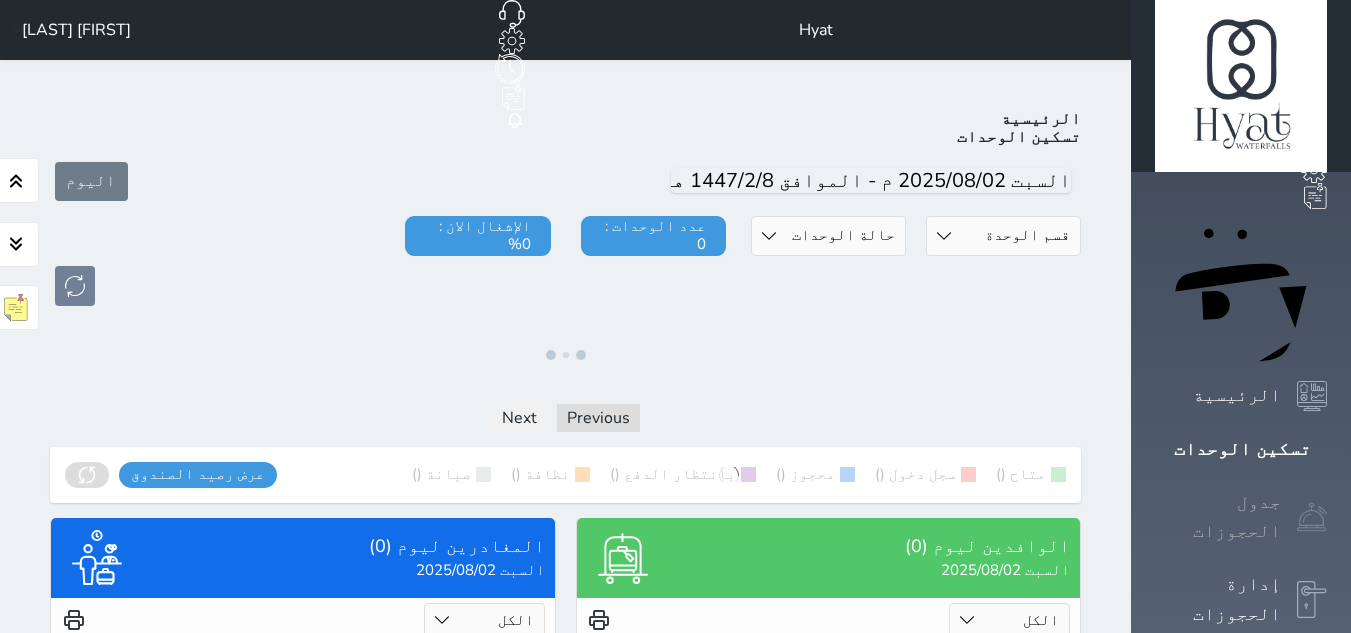 click on "جدول الحجوزات" at bounding box center (1218, 517) 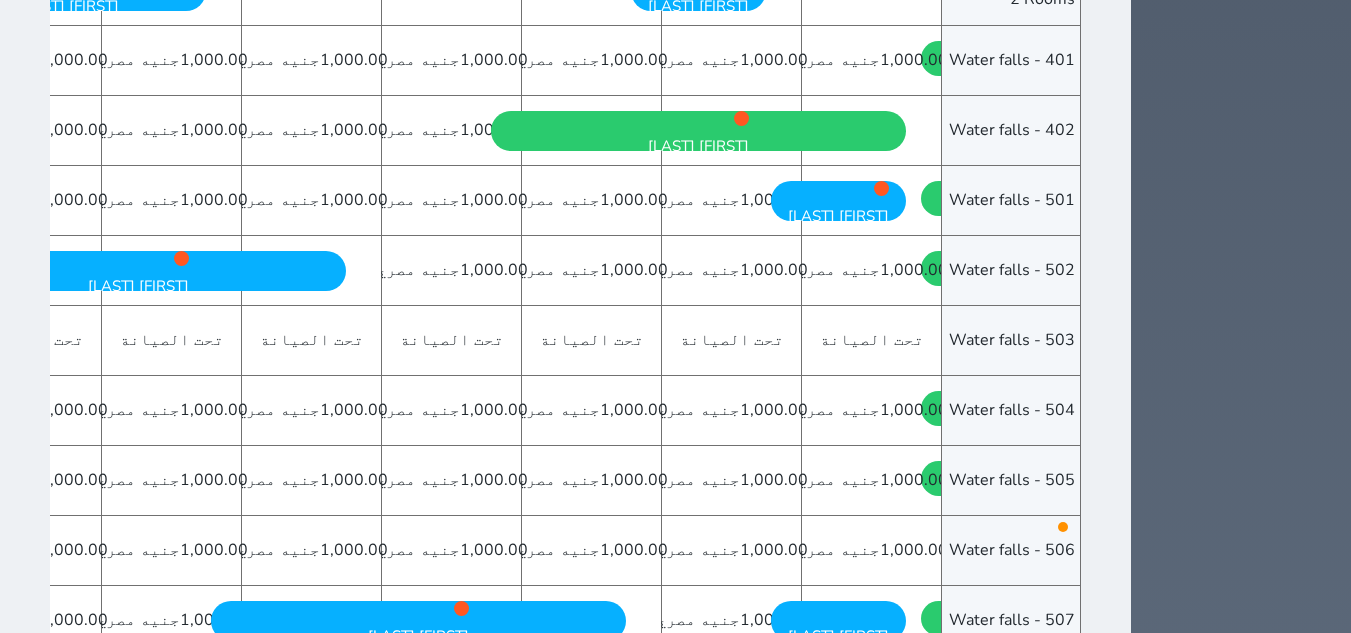 scroll, scrollTop: 1700, scrollLeft: 0, axis: vertical 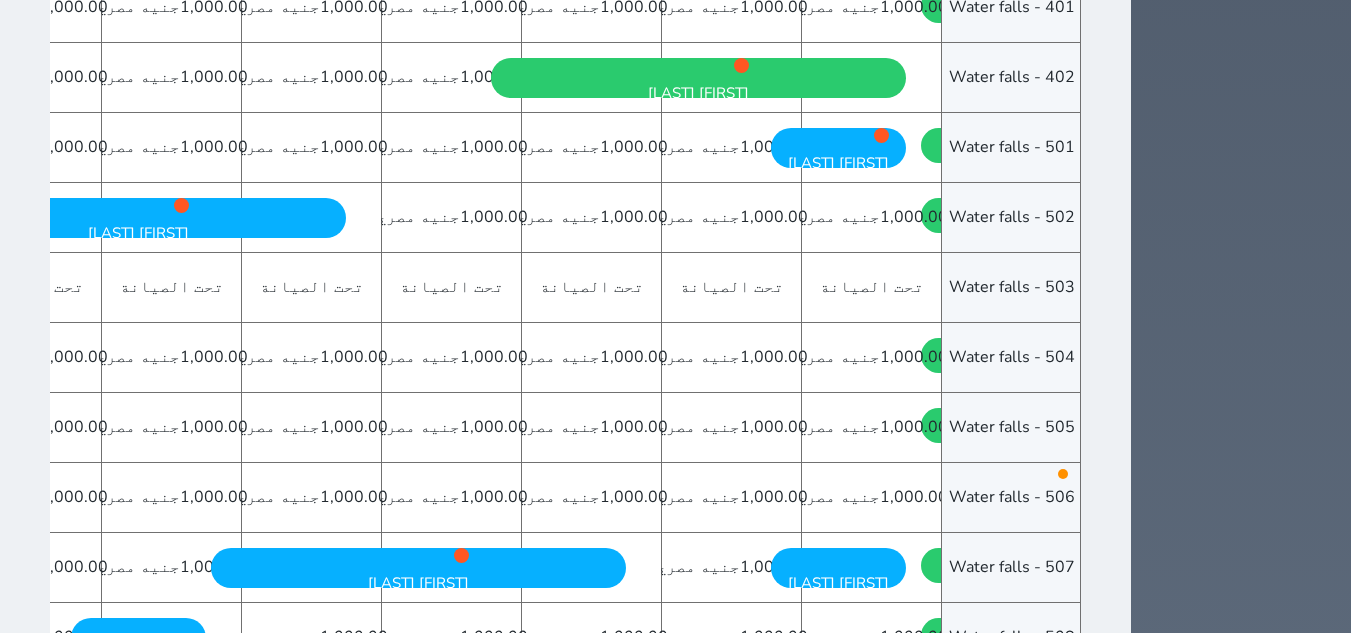 click on "بوكينج
[FIRST] [LAST]
السبت - [DATE]/[MONTH]/[YEAR]" at bounding box center (838, 148) 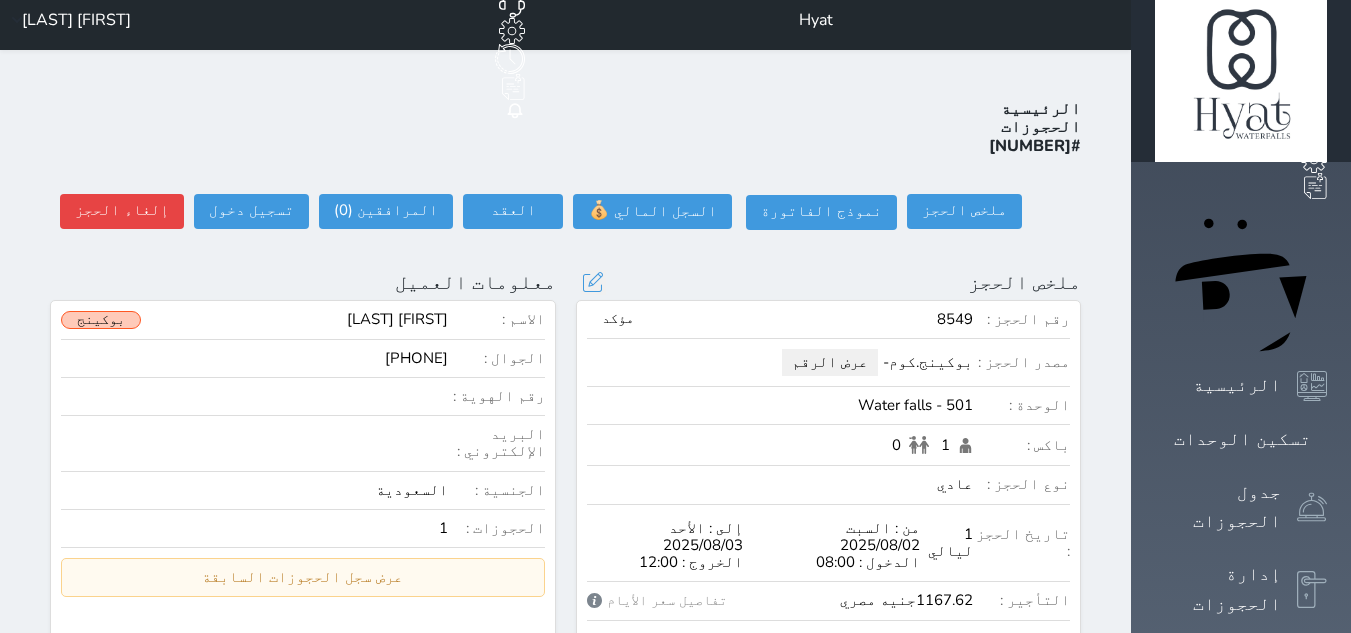 scroll, scrollTop: 0, scrollLeft: 0, axis: both 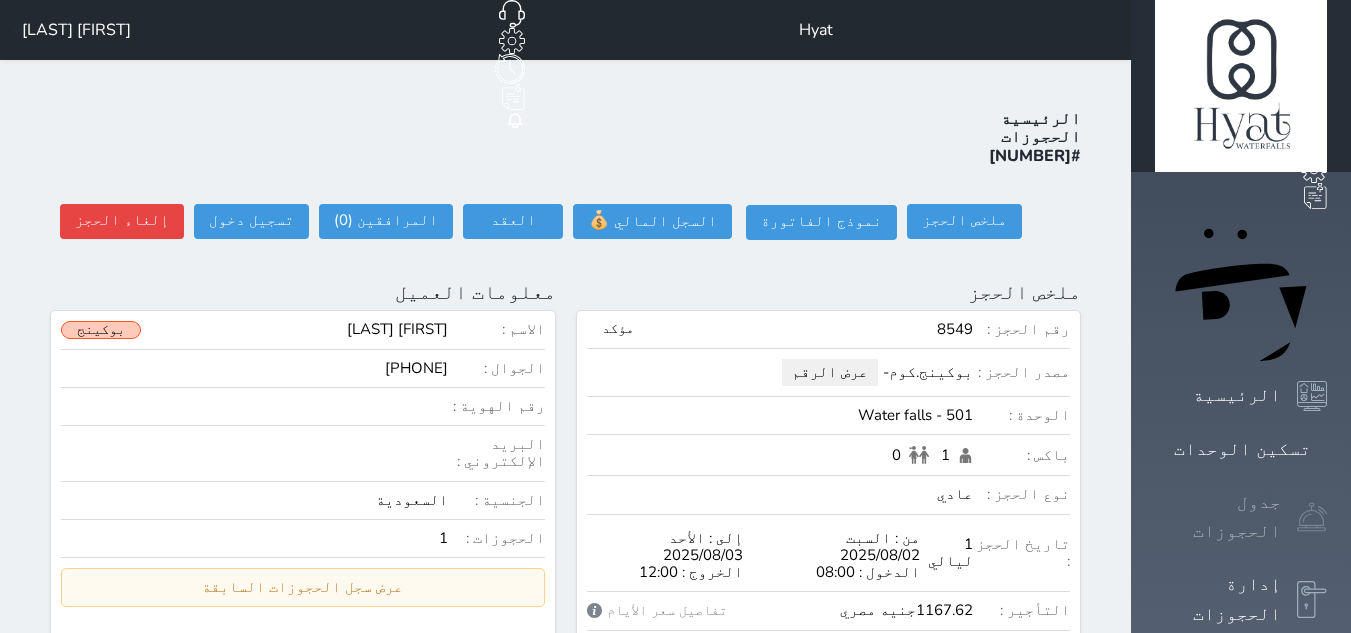click at bounding box center (1312, 517) 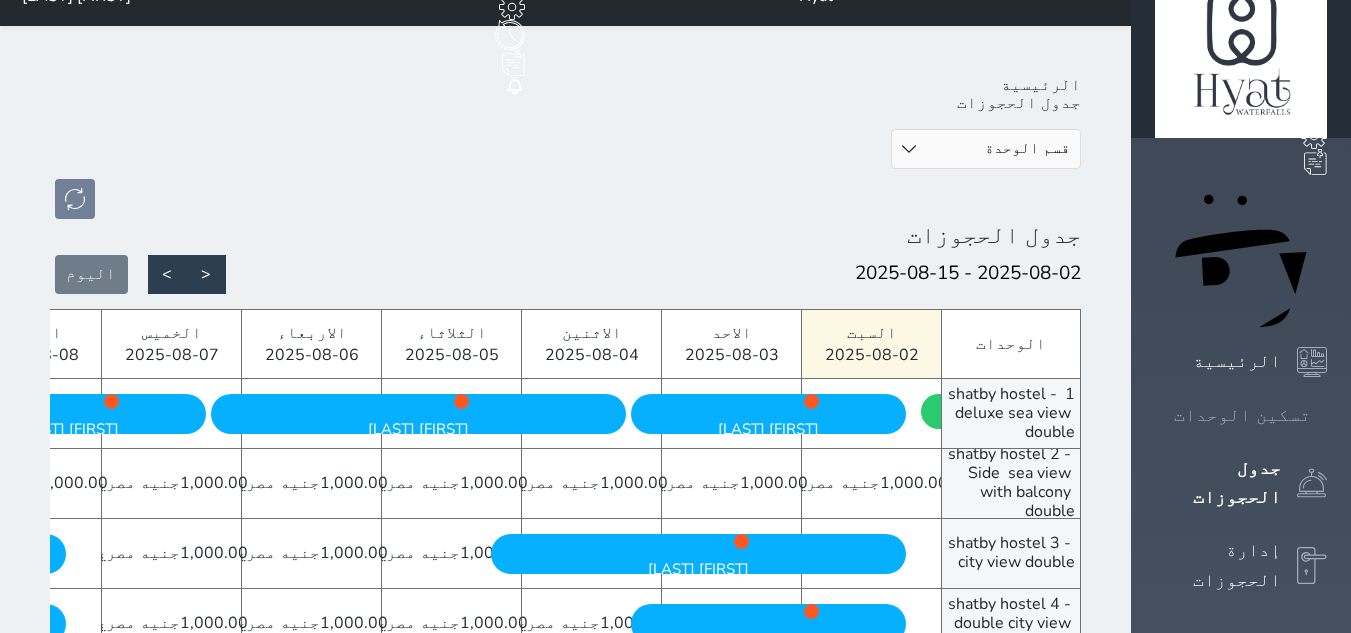 scroll, scrollTop: 0, scrollLeft: 0, axis: both 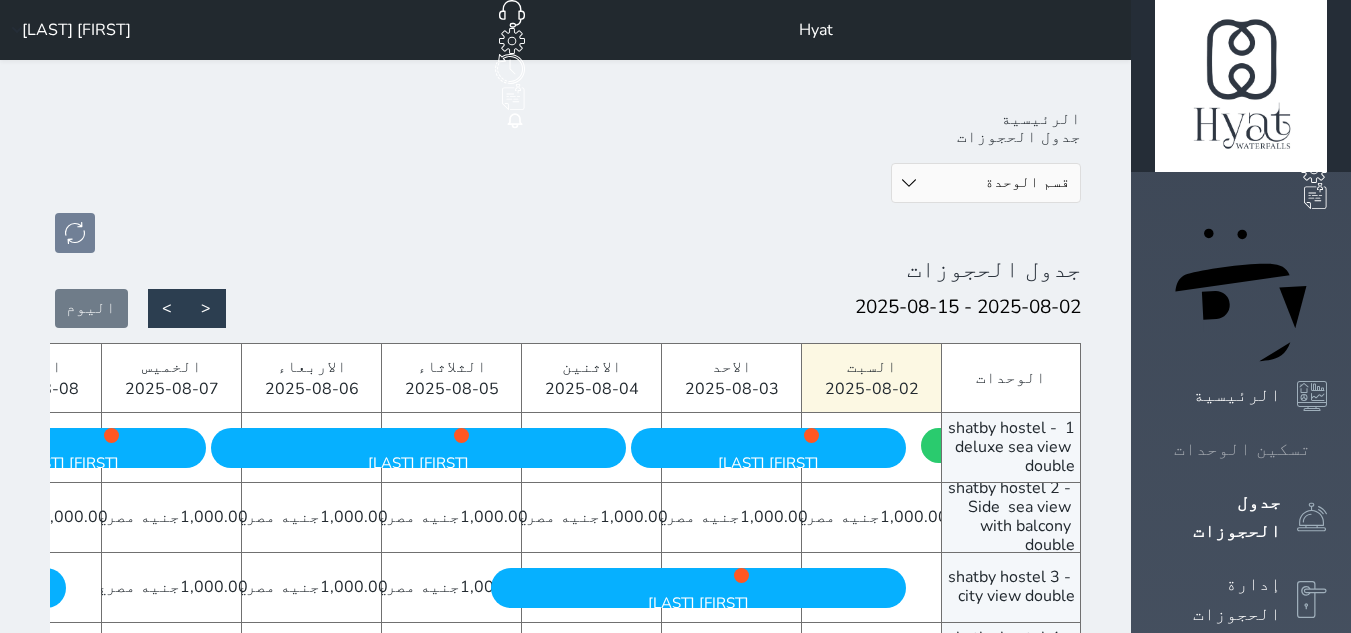 click on "تسكين الوحدات" at bounding box center (1242, 449) 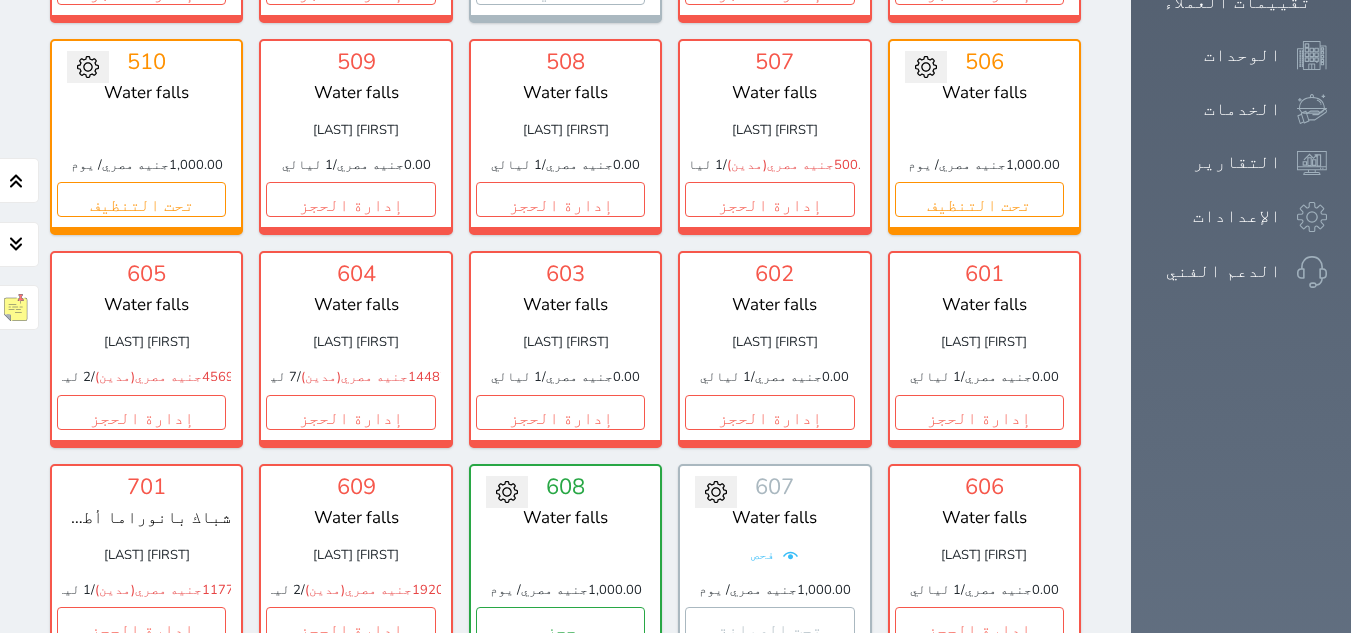 scroll, scrollTop: 978, scrollLeft: 0, axis: vertical 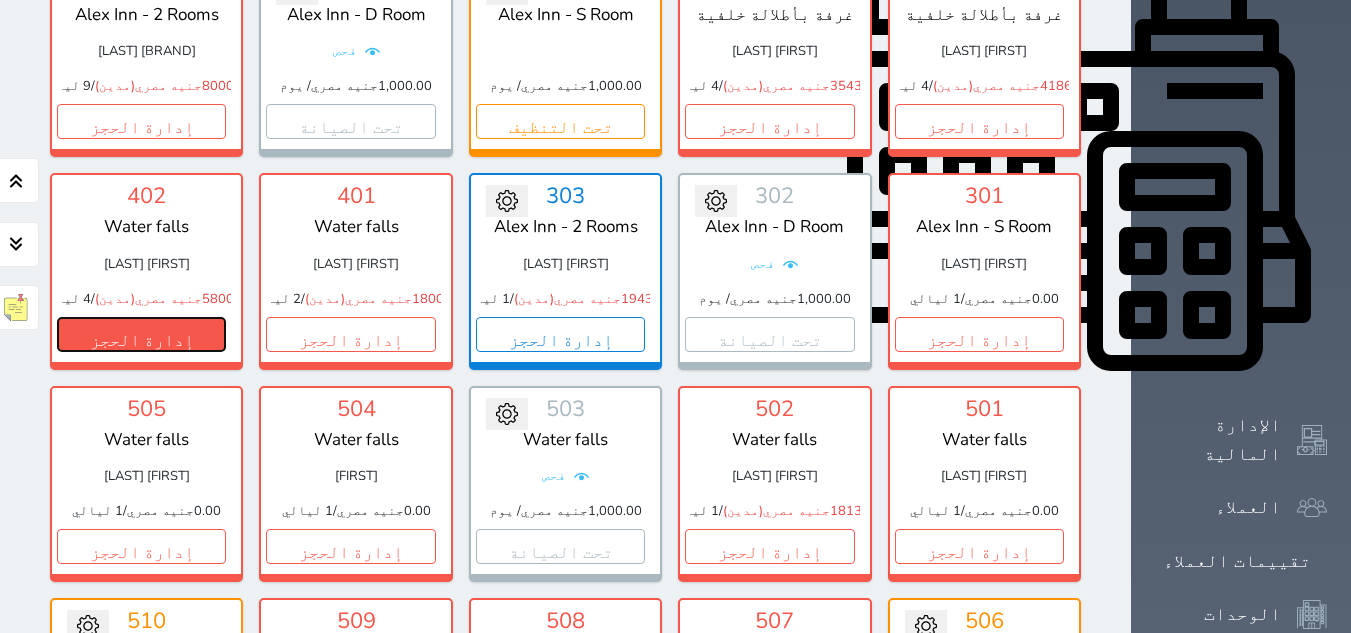 click on "إدارة الحجز" at bounding box center [141, 334] 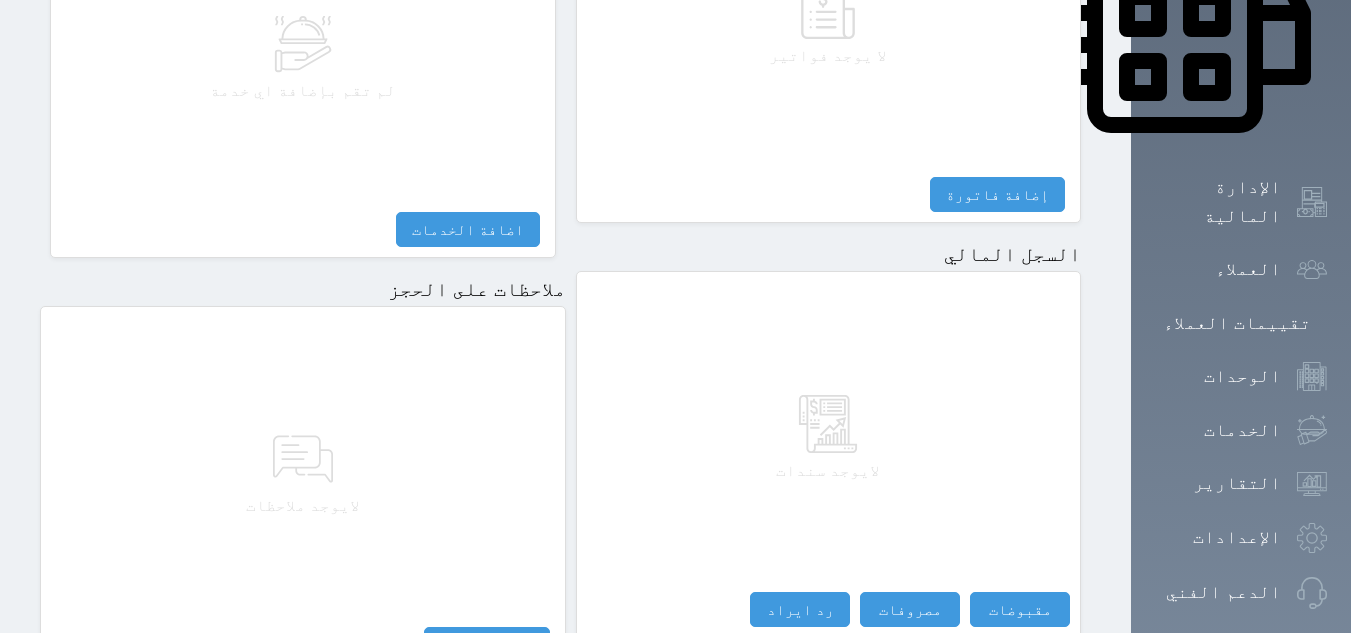 scroll, scrollTop: 1093, scrollLeft: 0, axis: vertical 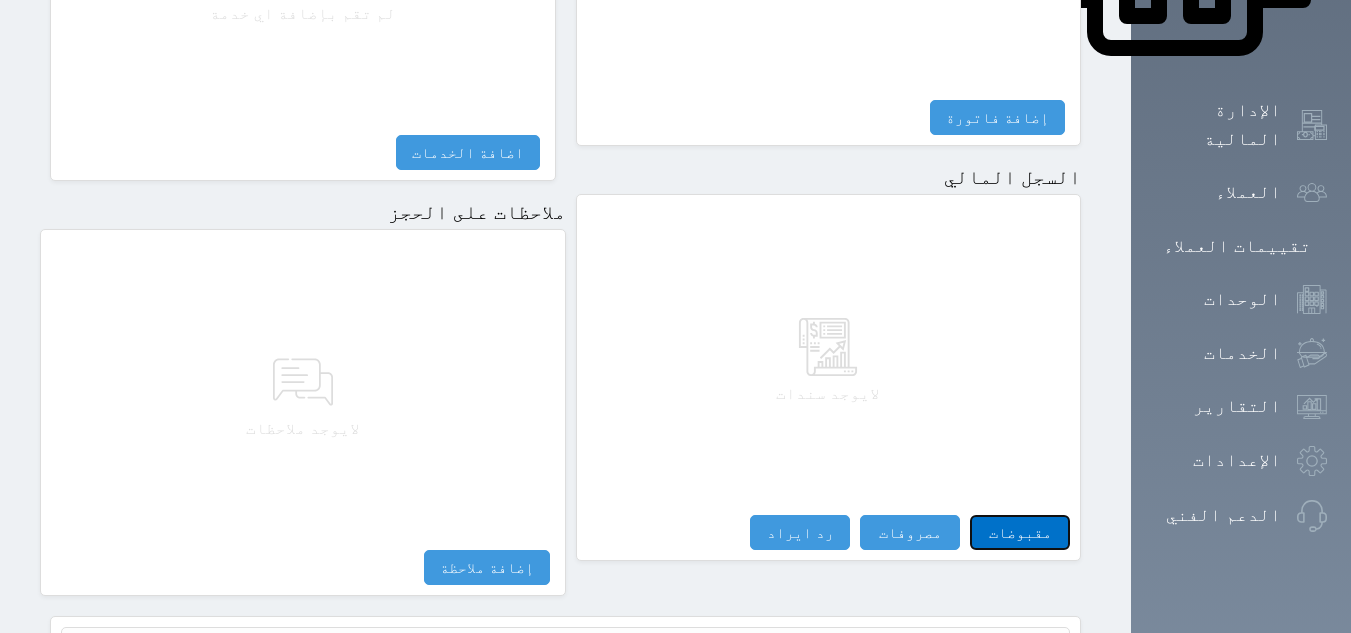 click on "مقبوضات" at bounding box center [1020, 532] 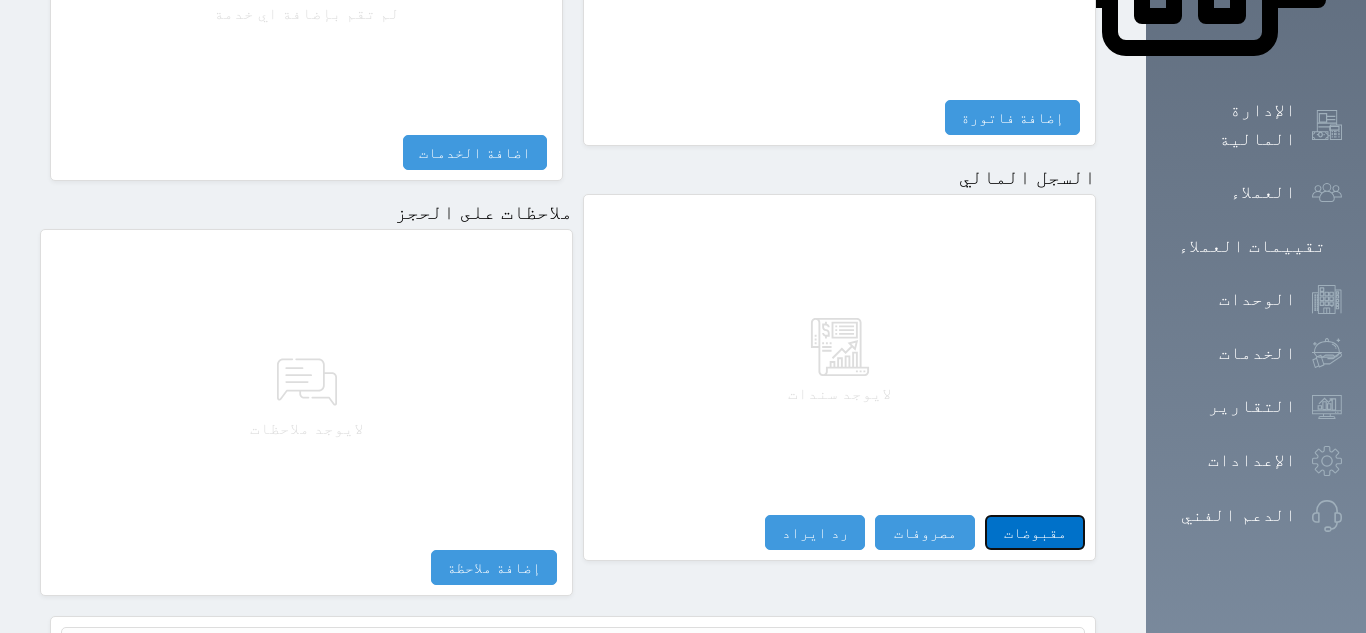 select 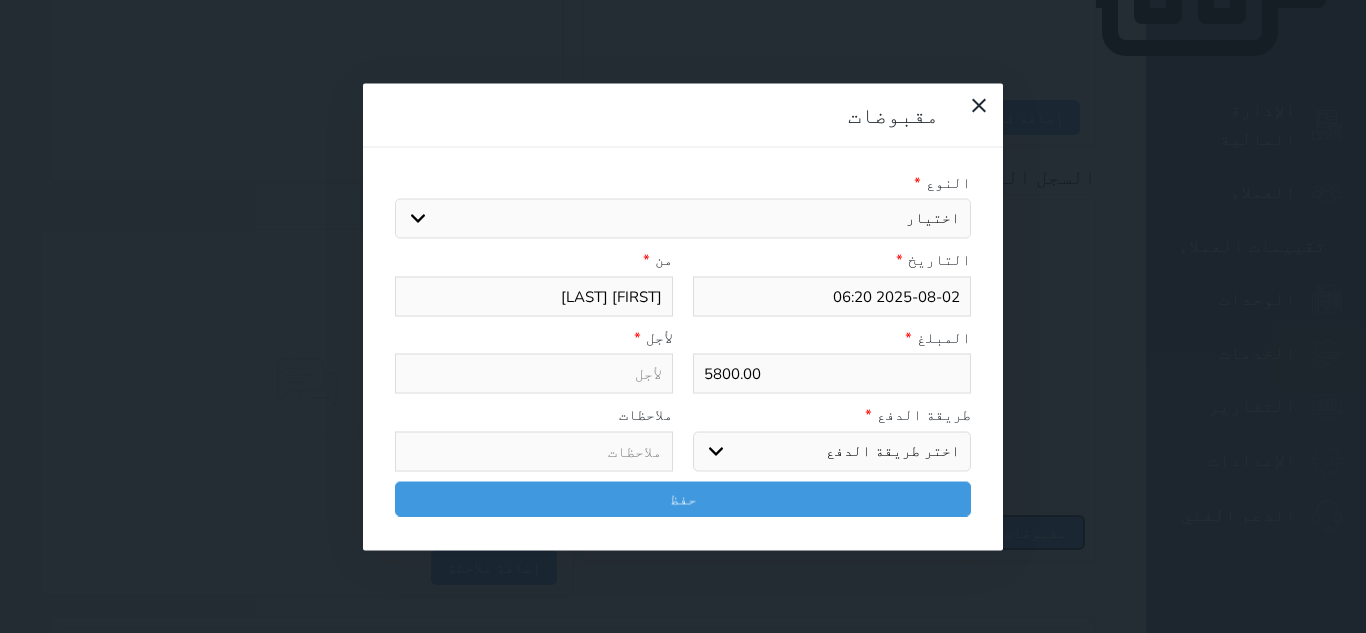 select 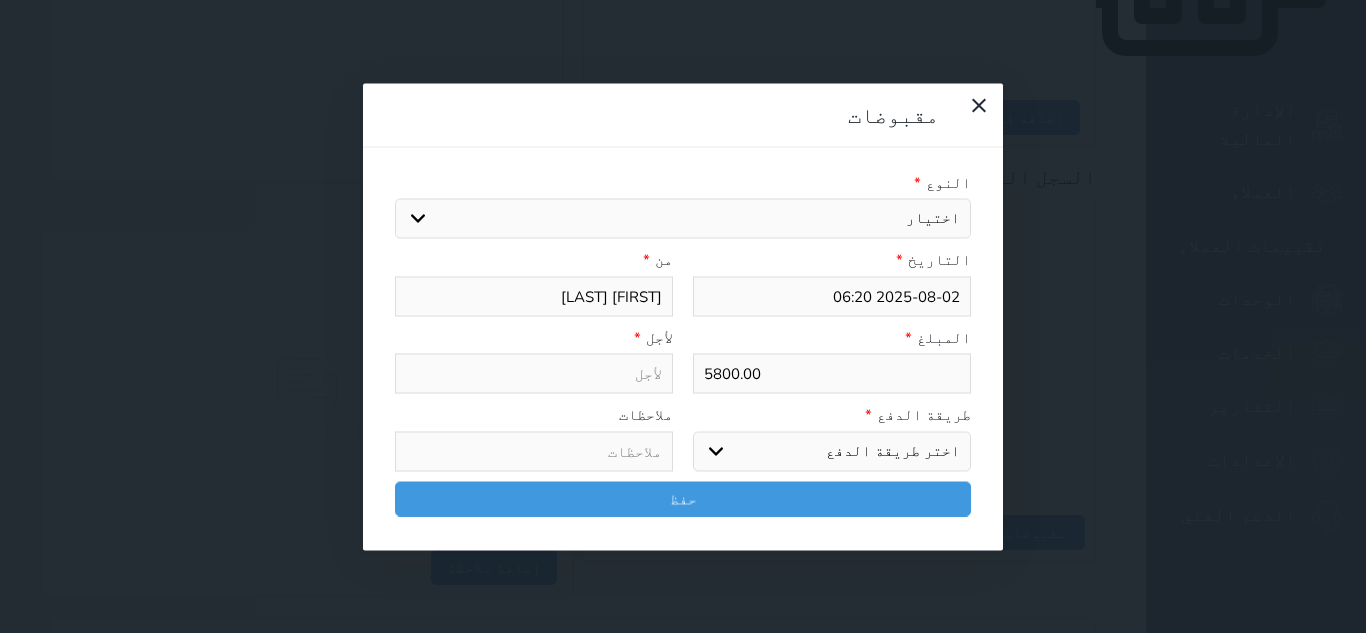 click on "اختيار   مقبوضات عامة قيمة إيجار فواتير تامين عربون لا ينطبق آخر مغسلة واي فاي - الإنترنت مواقف السيارات طعام الأغذية والمشروبات مشروبات المشروبات الباردة المشروبات الساخنة الإفطار غداء عشاء مخبز و كعك حمام سباحة الصالة الرياضية سبا و خدمات الجمال اختيار وإسقاط (خدمات النقل) ميني بار كابل - تلفزيون سرير إضافي تصفيف الشعر التسوق خدمات الجولات السياحية المنظمة خدمات الدليل السياحي قبض إيجار" at bounding box center (683, 219) 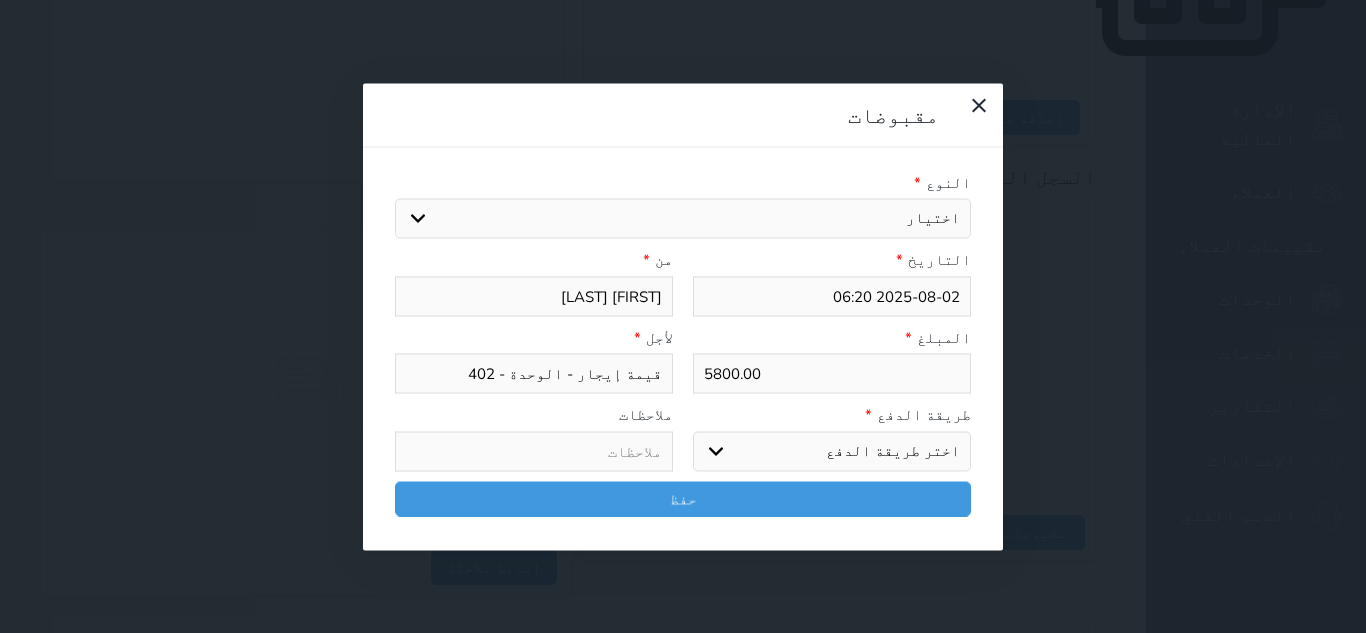 click on "اختر طريقة الدفع   دفع نقدى   تحويل بنكى   مدى   بطاقة ائتمان   آجل" at bounding box center [832, 451] 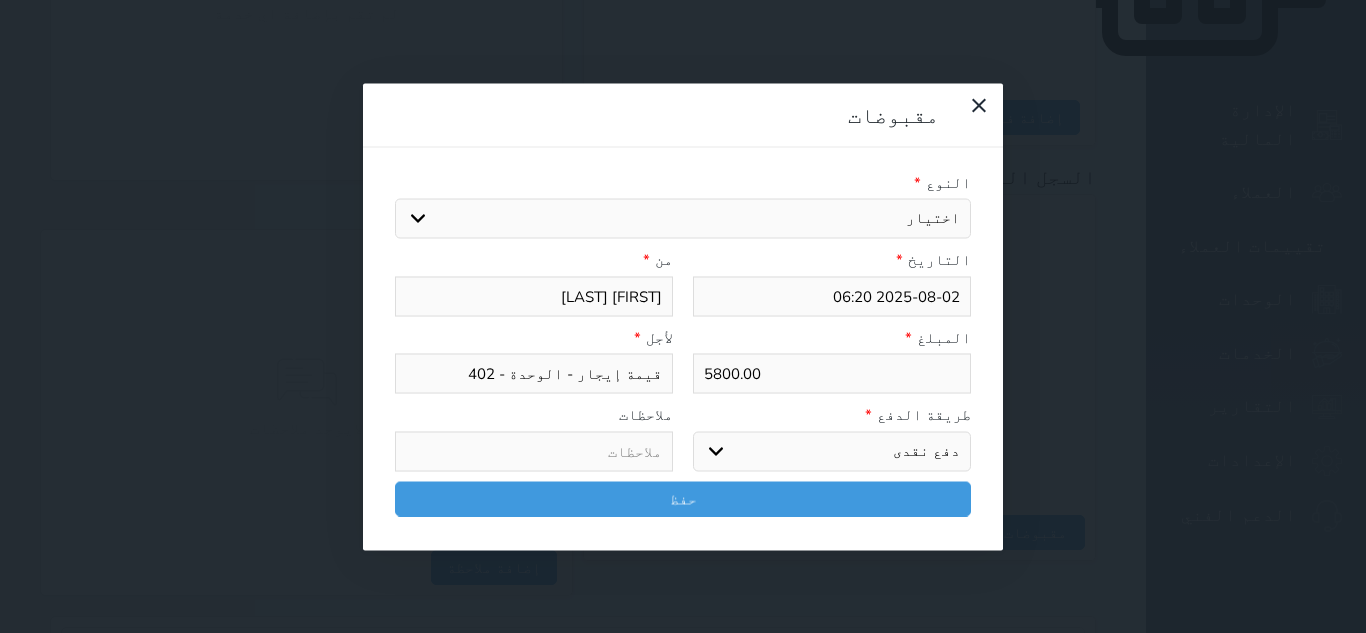 click on "اختر طريقة الدفع   دفع نقدى   تحويل بنكى   مدى   بطاقة ائتمان   آجل" at bounding box center (832, 451) 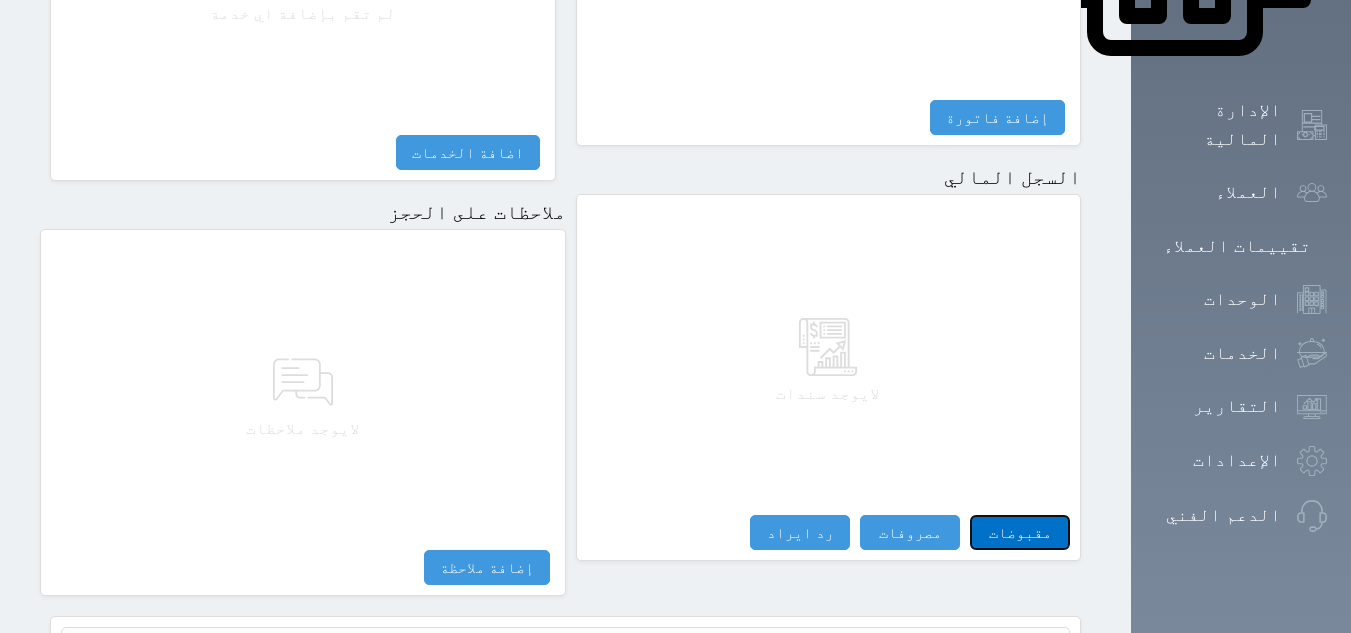 drag, startPoint x: 1098, startPoint y: 450, endPoint x: 1098, endPoint y: 437, distance: 13 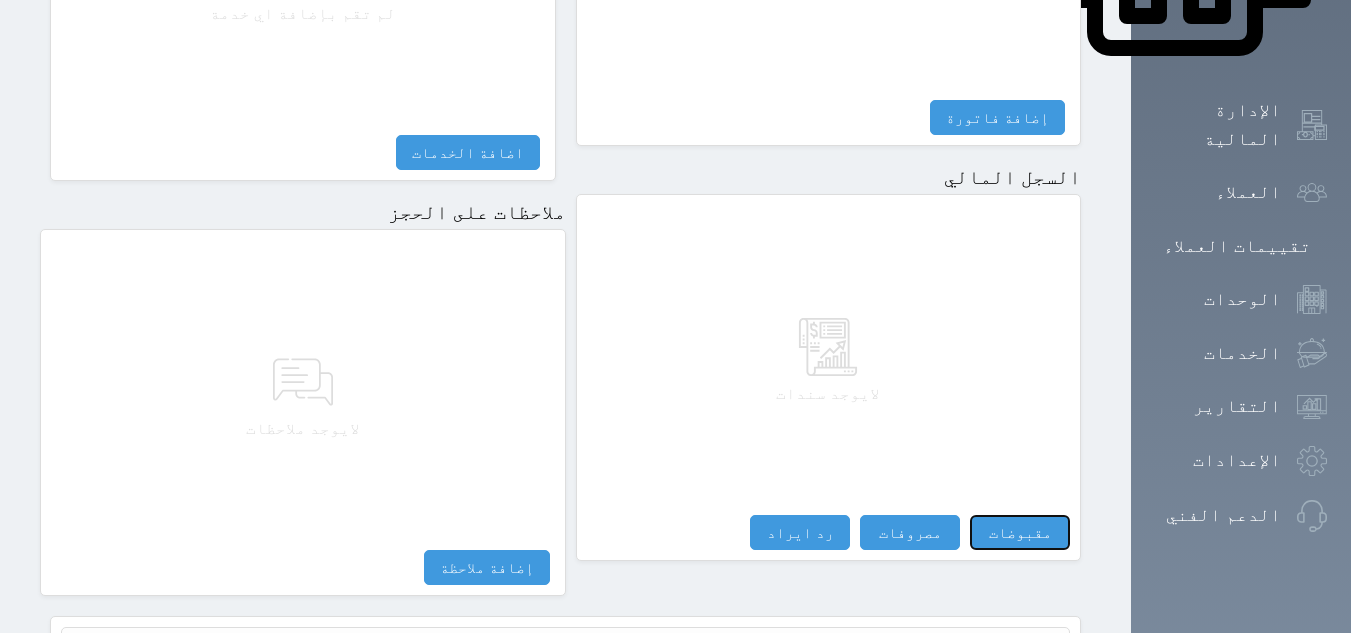 click on "مقبوضات" at bounding box center [1020, 532] 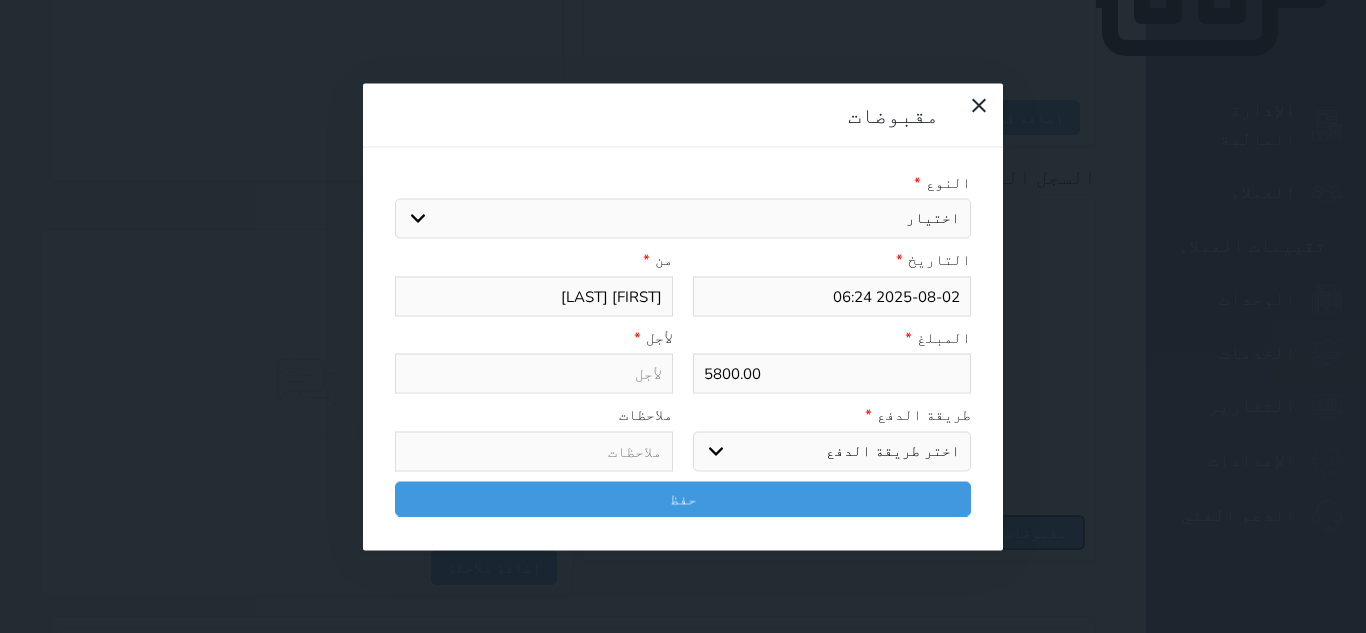 select 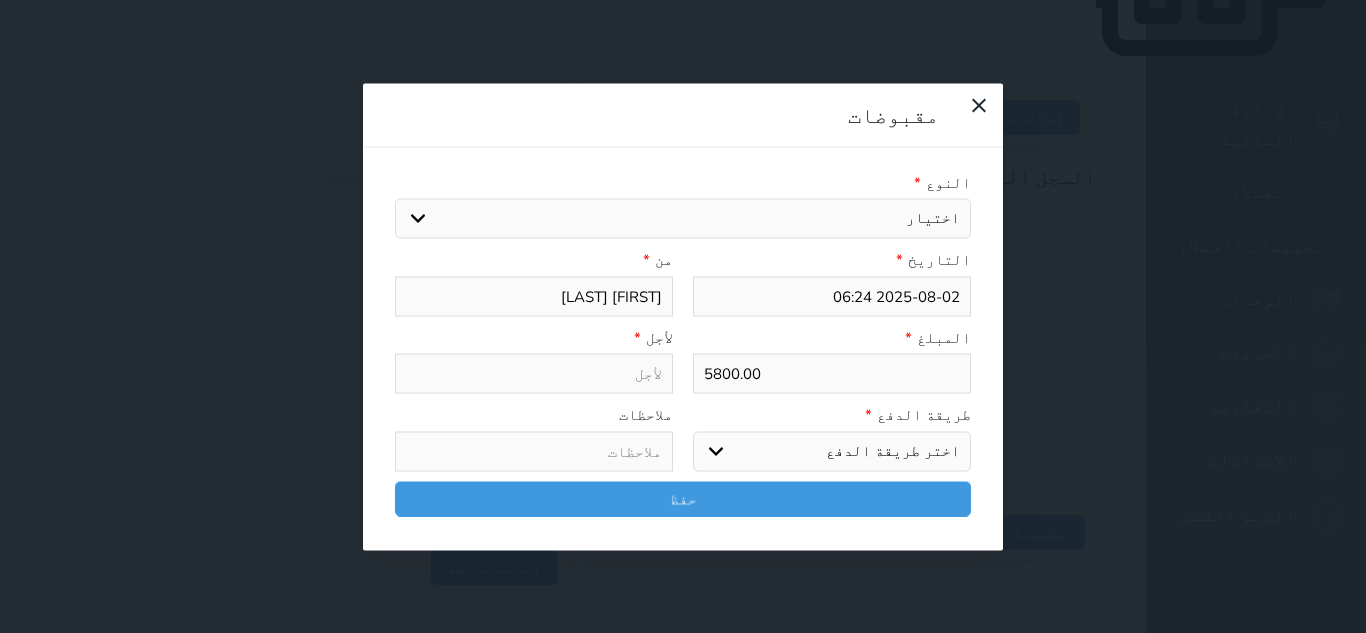 click on "اختيار   مقبوضات عامة قيمة إيجار فواتير تامين عربون لا ينطبق آخر مغسلة واي فاي - الإنترنت مواقف السيارات طعام الأغذية والمشروبات مشروبات المشروبات الباردة المشروبات الساخنة الإفطار غداء عشاء مخبز و كعك حمام سباحة الصالة الرياضية سبا و خدمات الجمال اختيار وإسقاط (خدمات النقل) ميني بار كابل - تلفزيون سرير إضافي تصفيف الشعر التسوق خدمات الجولات السياحية المنظمة خدمات الدليل السياحي قبض إيجار" at bounding box center (683, 219) 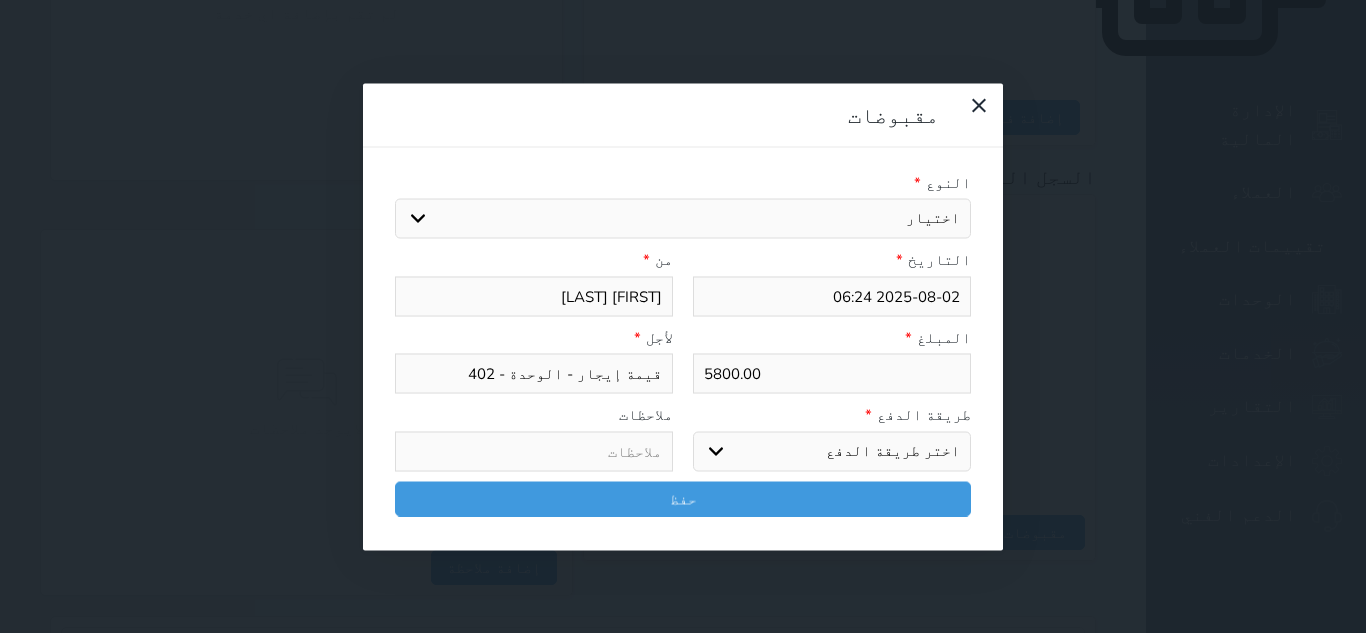 drag, startPoint x: 909, startPoint y: 300, endPoint x: 1024, endPoint y: 307, distance: 115.212845 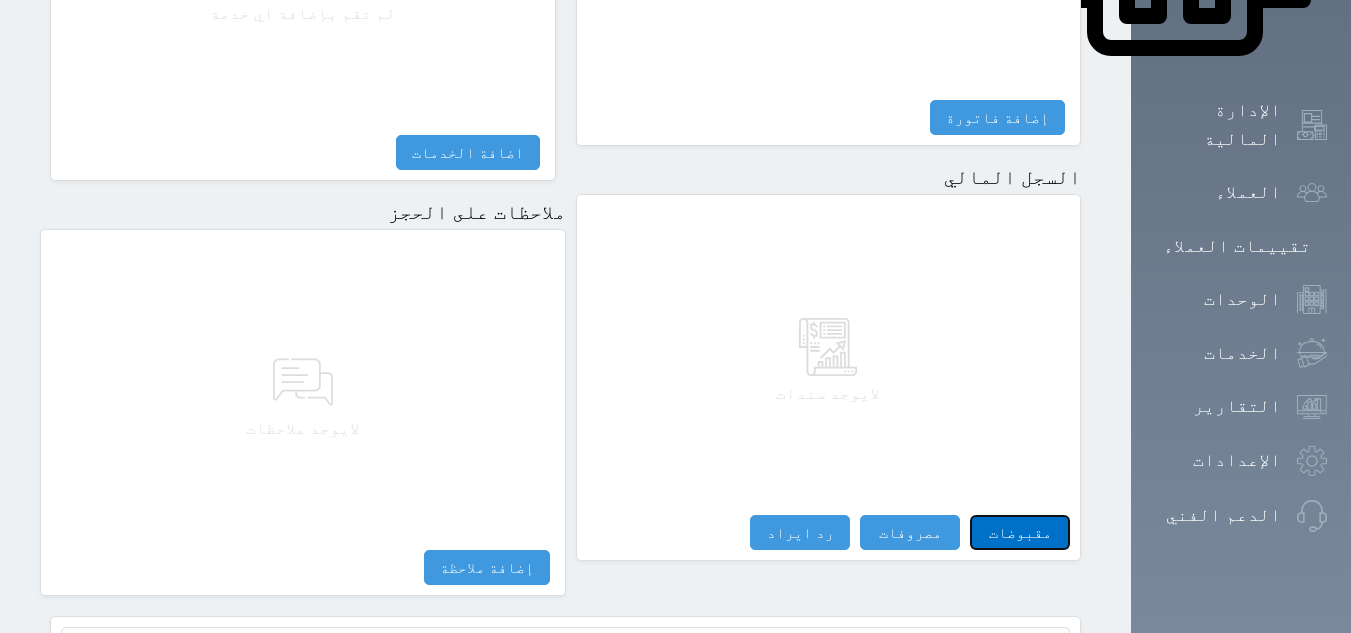 click on "مقبوضات" at bounding box center [1020, 532] 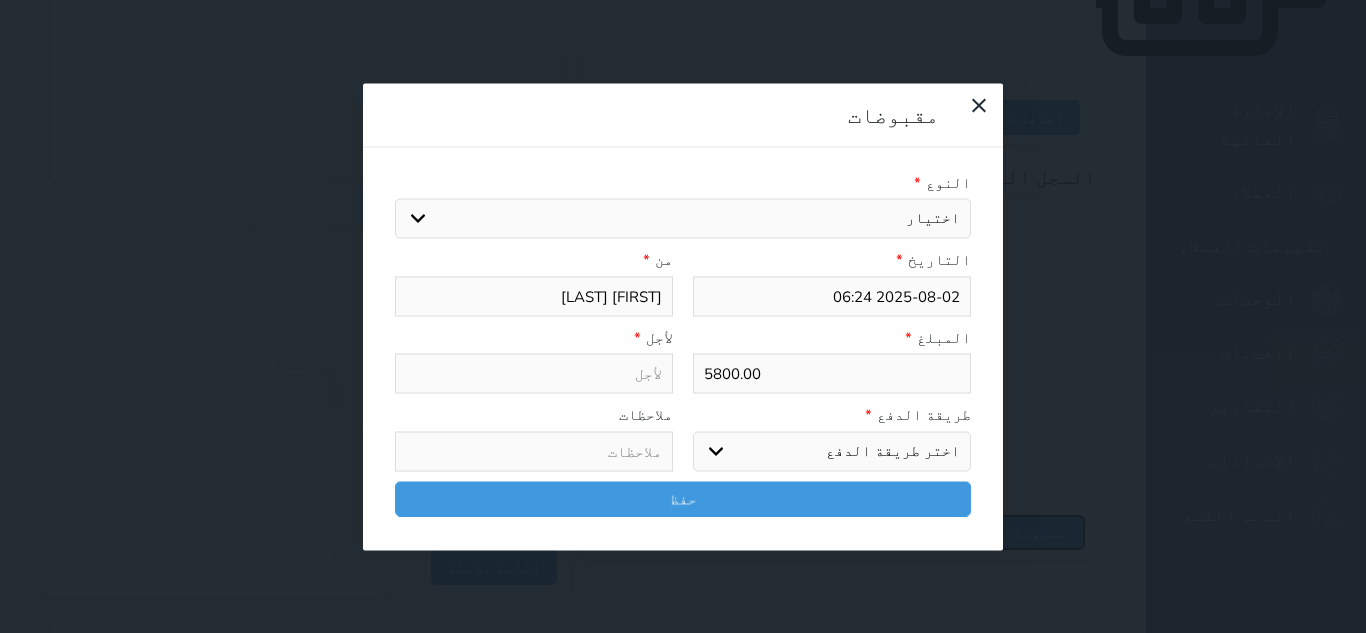 select 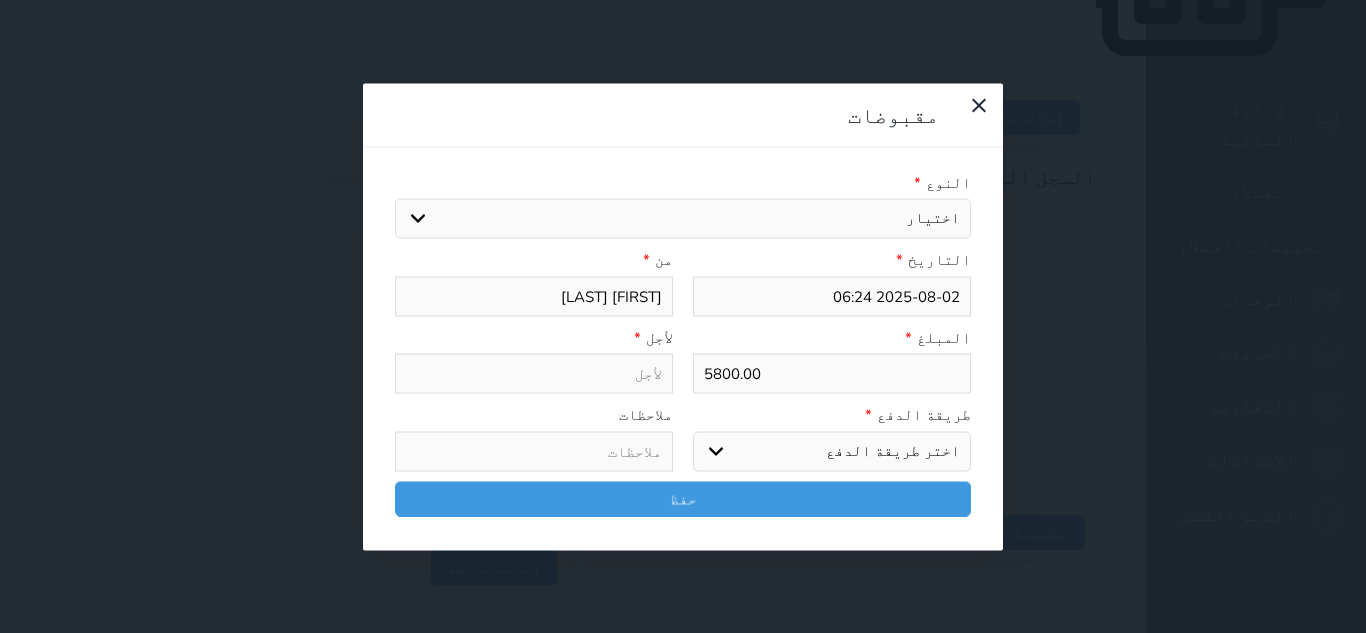 click on "اختيار   مقبوضات عامة قيمة إيجار فواتير تامين عربون لا ينطبق آخر مغسلة واي فاي - الإنترنت مواقف السيارات طعام الأغذية والمشروبات مشروبات المشروبات الباردة المشروبات الساخنة الإفطار غداء عشاء مخبز و كعك حمام سباحة الصالة الرياضية سبا و خدمات الجمال اختيار وإسقاط (خدمات النقل) ميني بار كابل - تلفزيون سرير إضافي تصفيف الشعر التسوق خدمات الجولات السياحية المنظمة خدمات الدليل السياحي قبض إيجار" at bounding box center (683, 219) 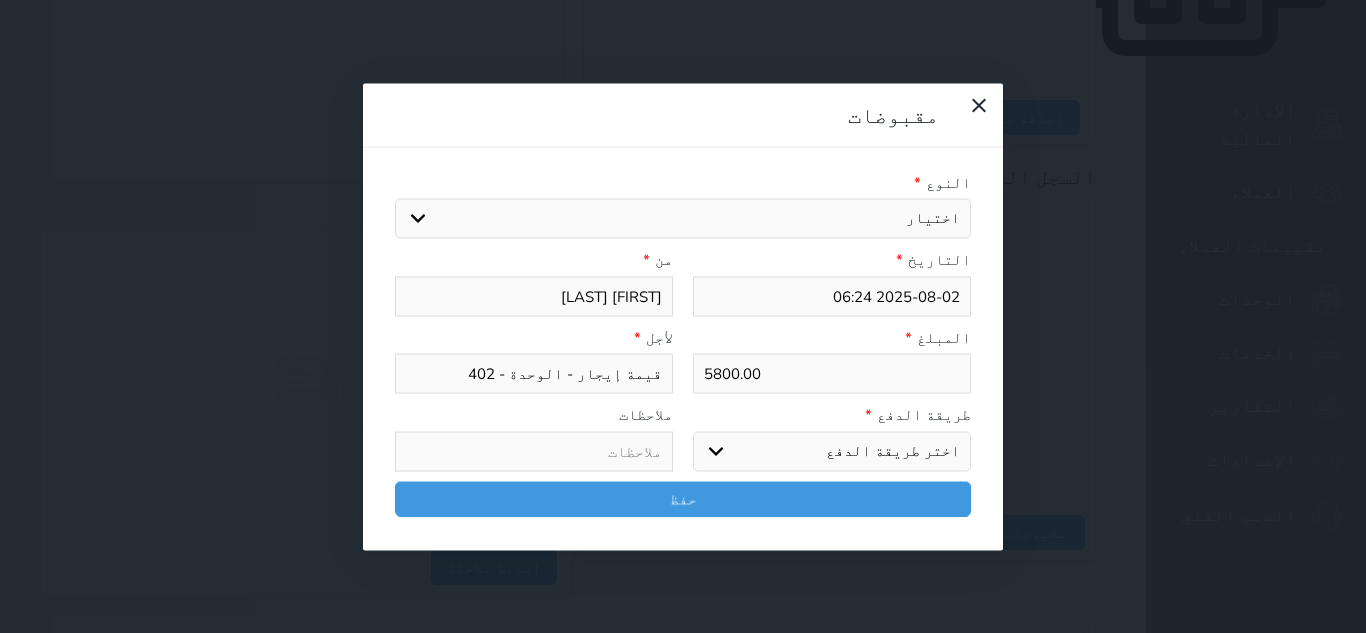 drag, startPoint x: 913, startPoint y: 307, endPoint x: 982, endPoint y: 275, distance: 76.05919 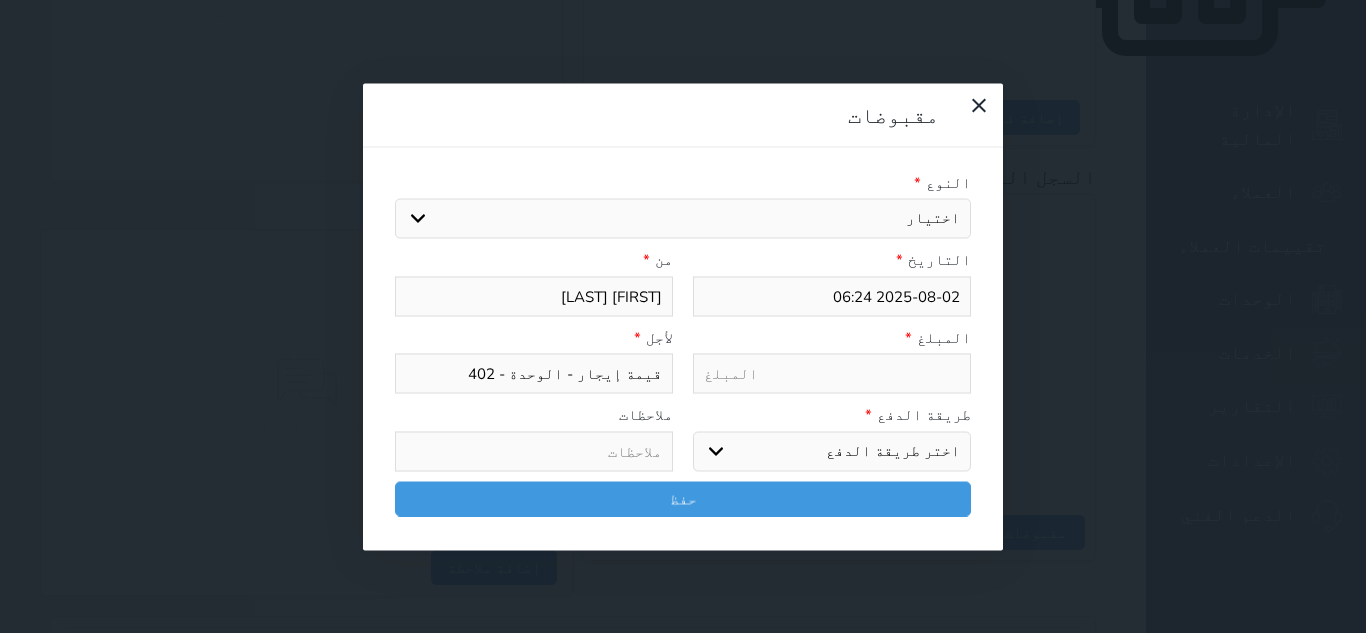 type on "1" 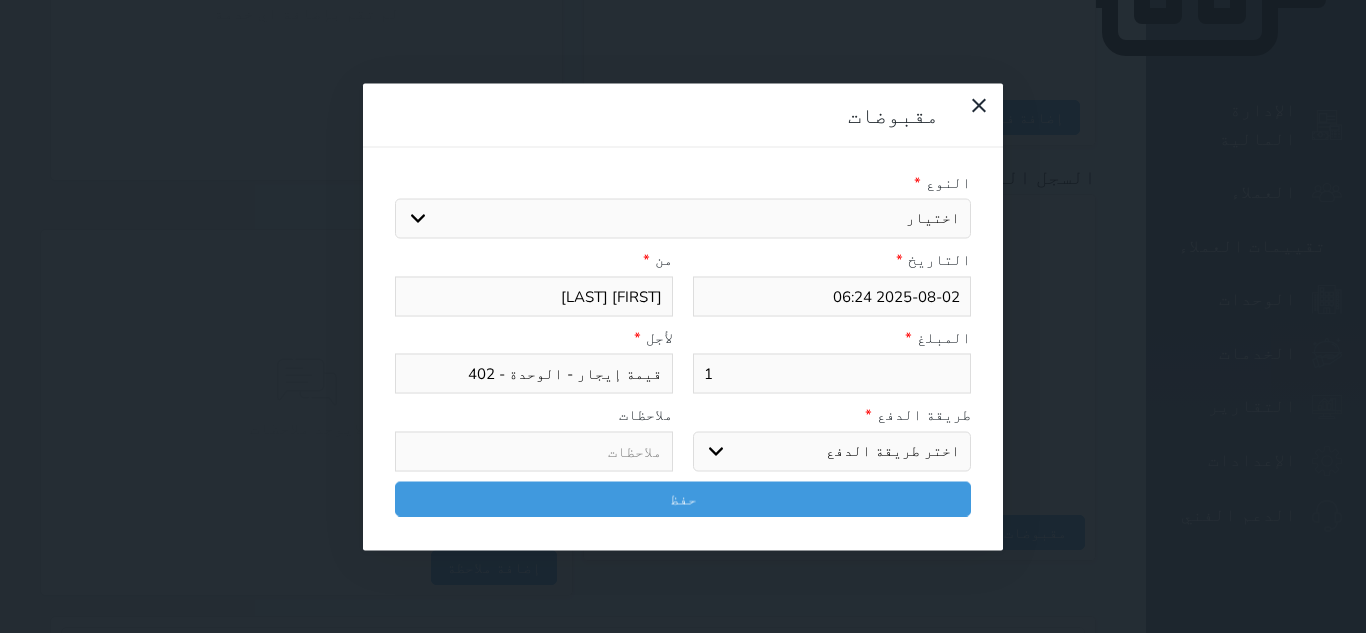 type on "15" 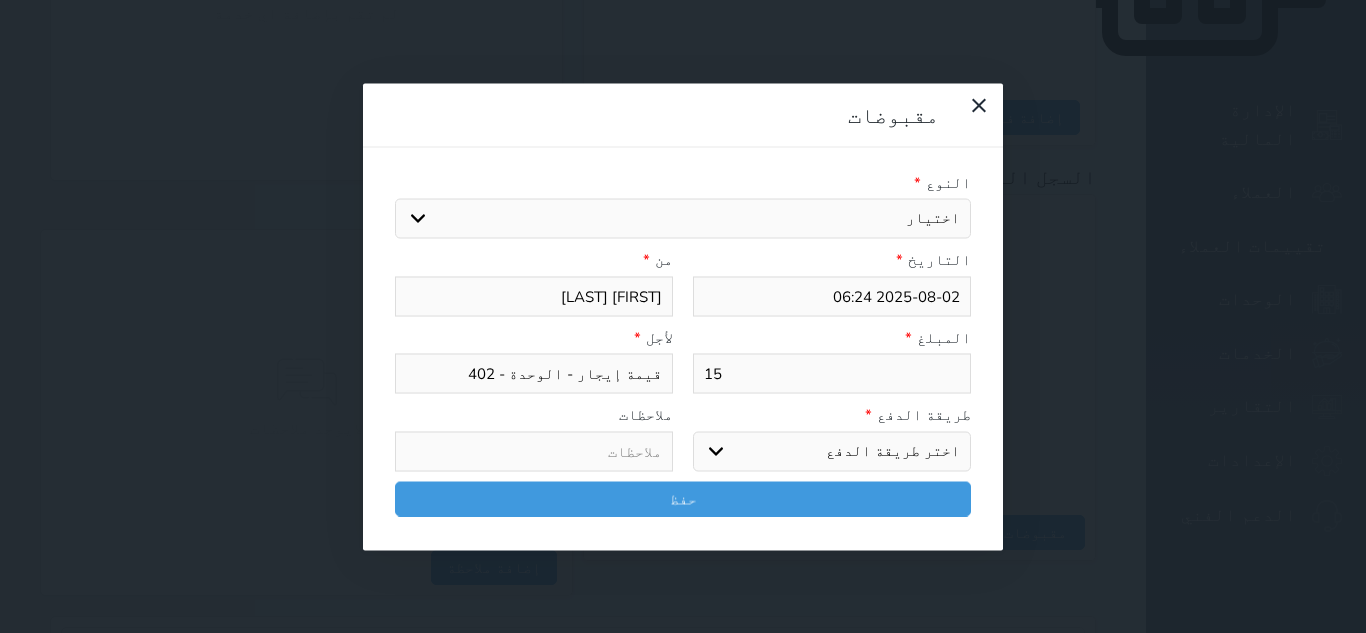 type on "155" 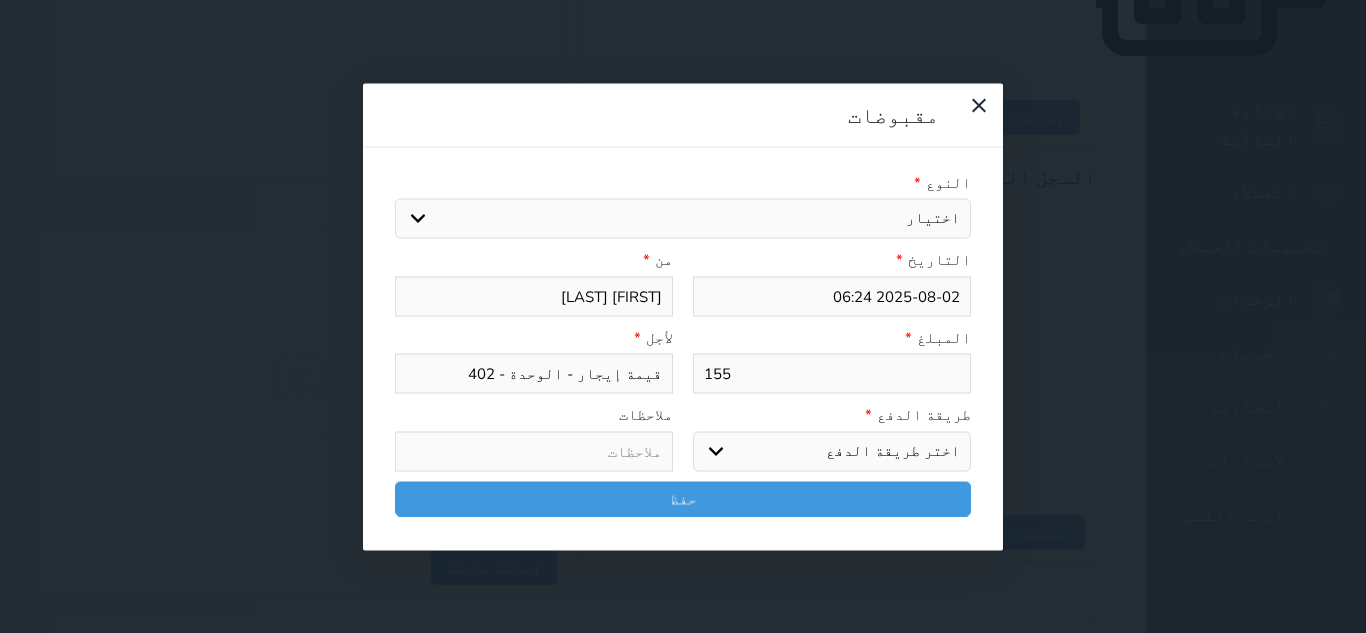 type on "1550" 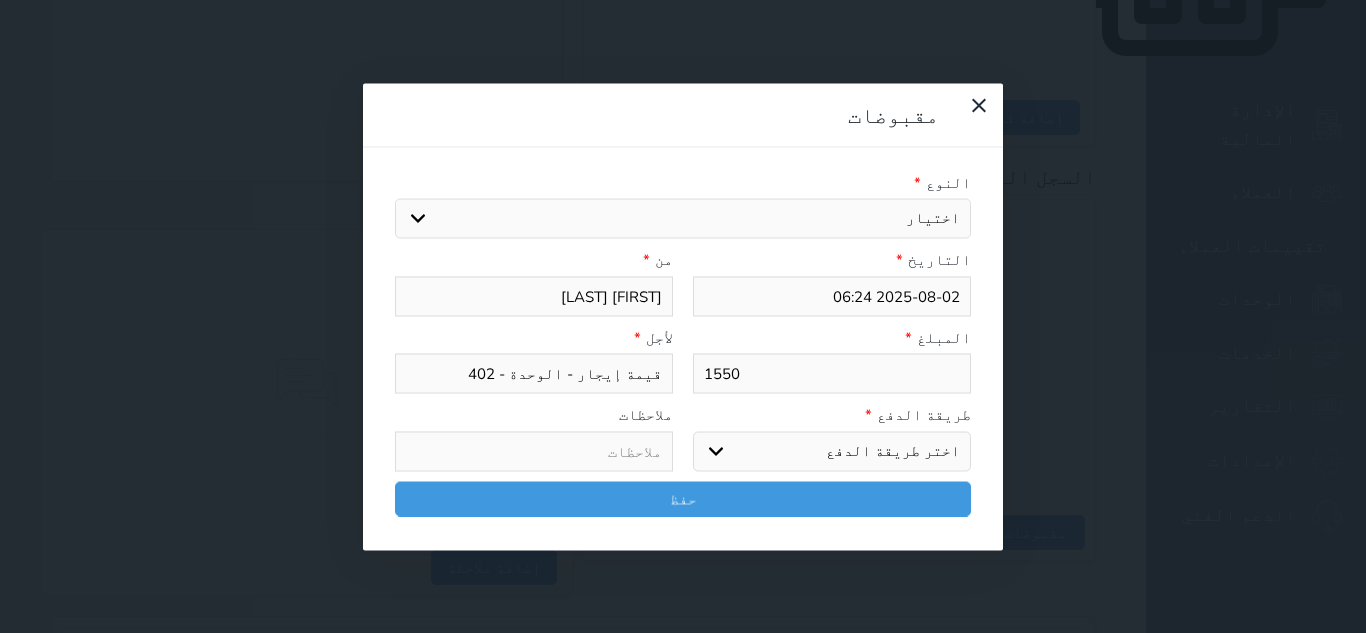 type on "1550" 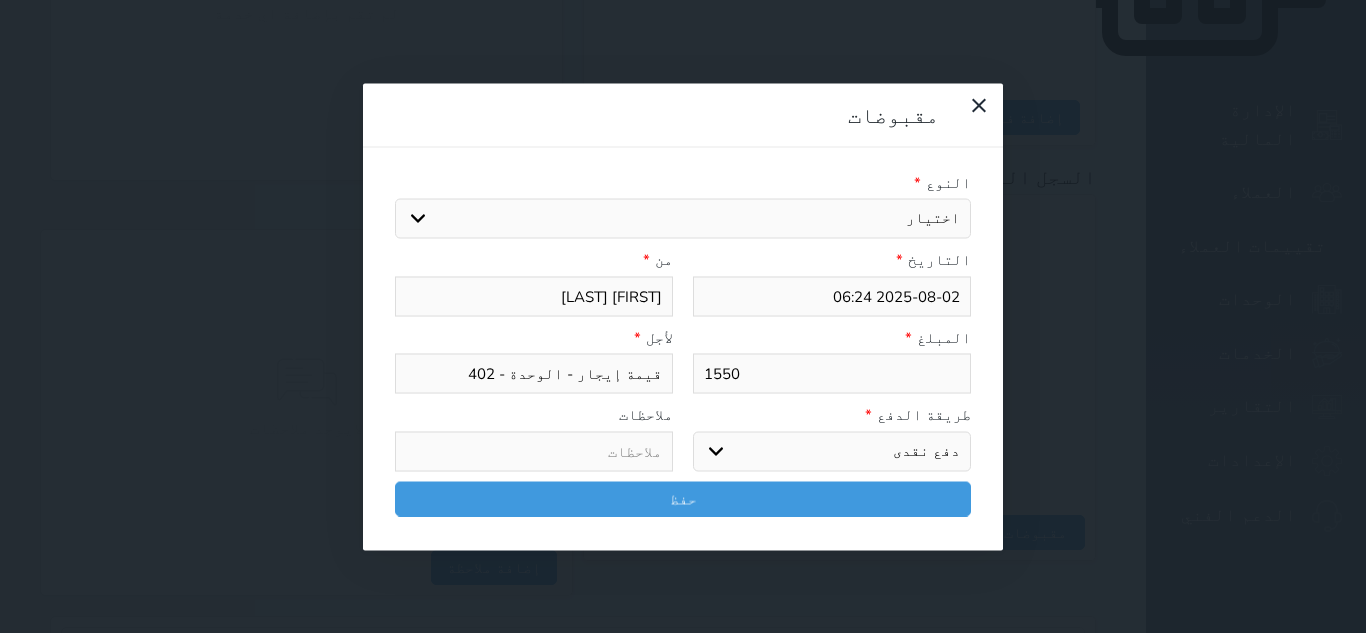 click on "اختر طريقة الدفع   دفع نقدى   تحويل بنكى   مدى   بطاقة ائتمان   آجل" at bounding box center [832, 451] 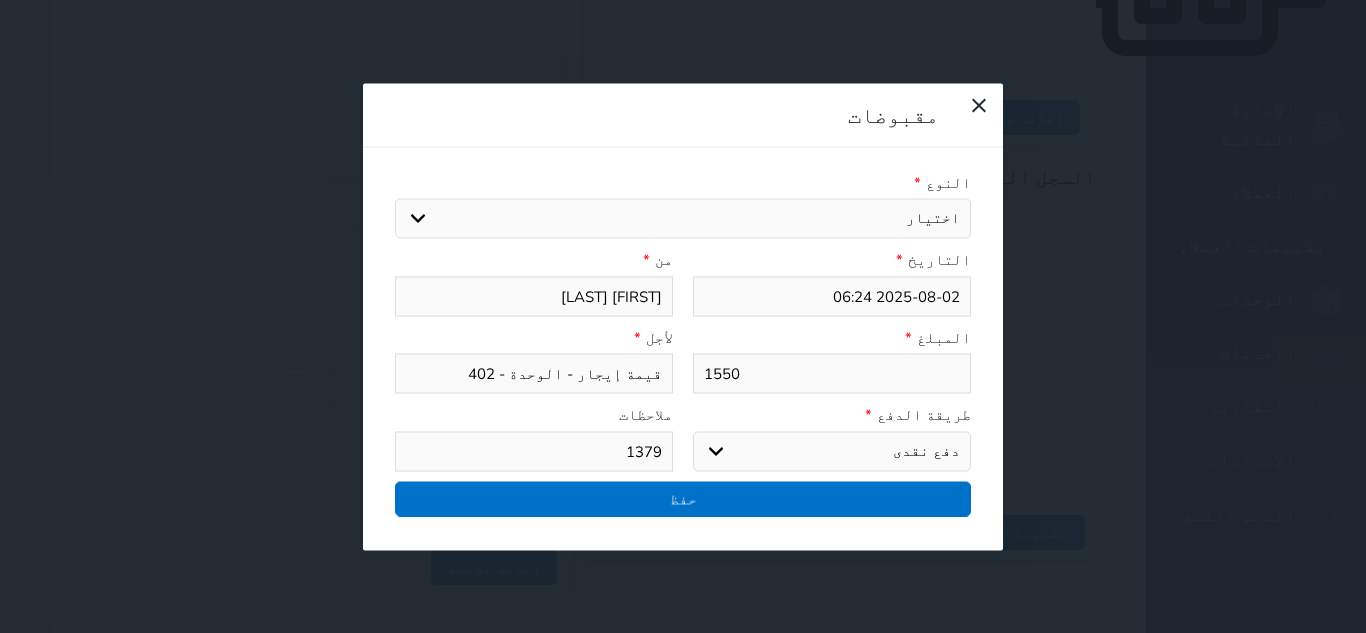 type on "1379" 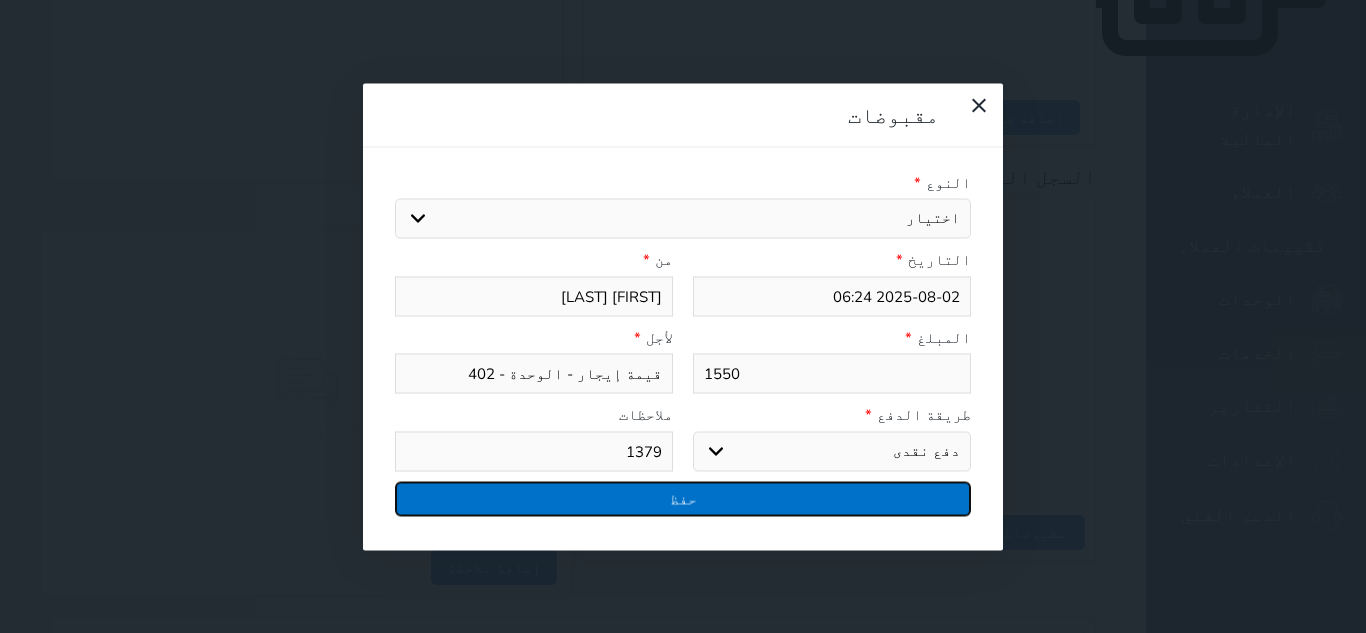 click on "حفظ" at bounding box center [683, 498] 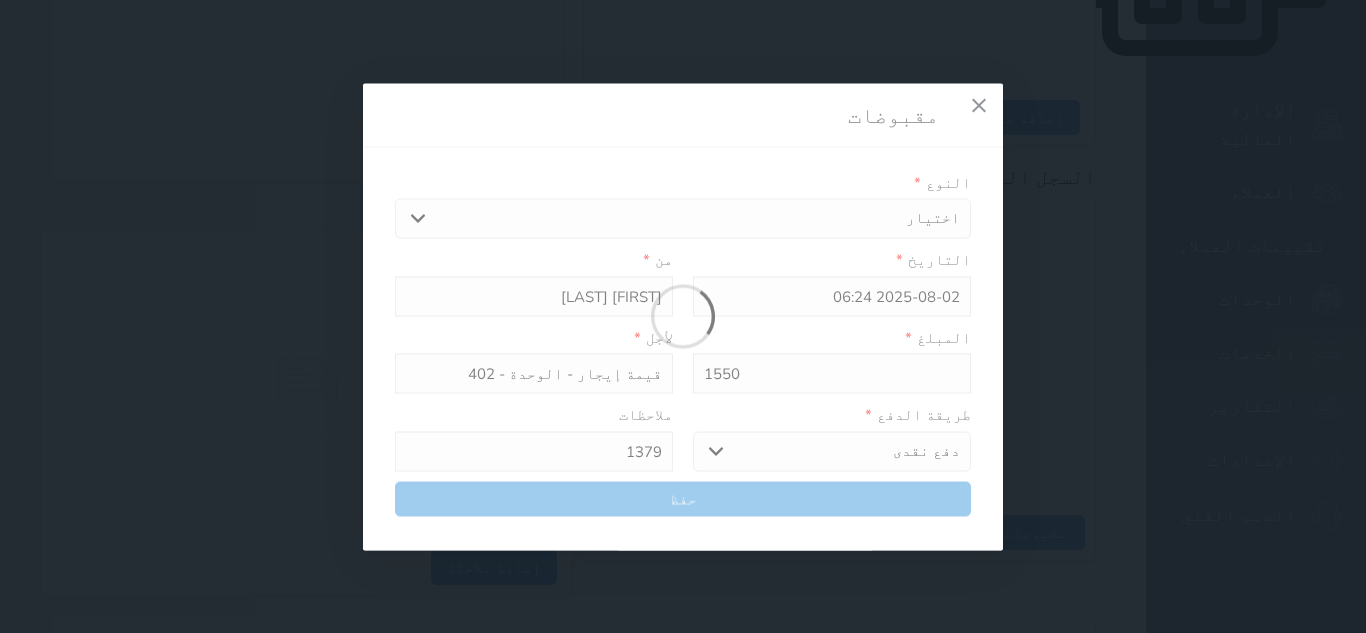 select 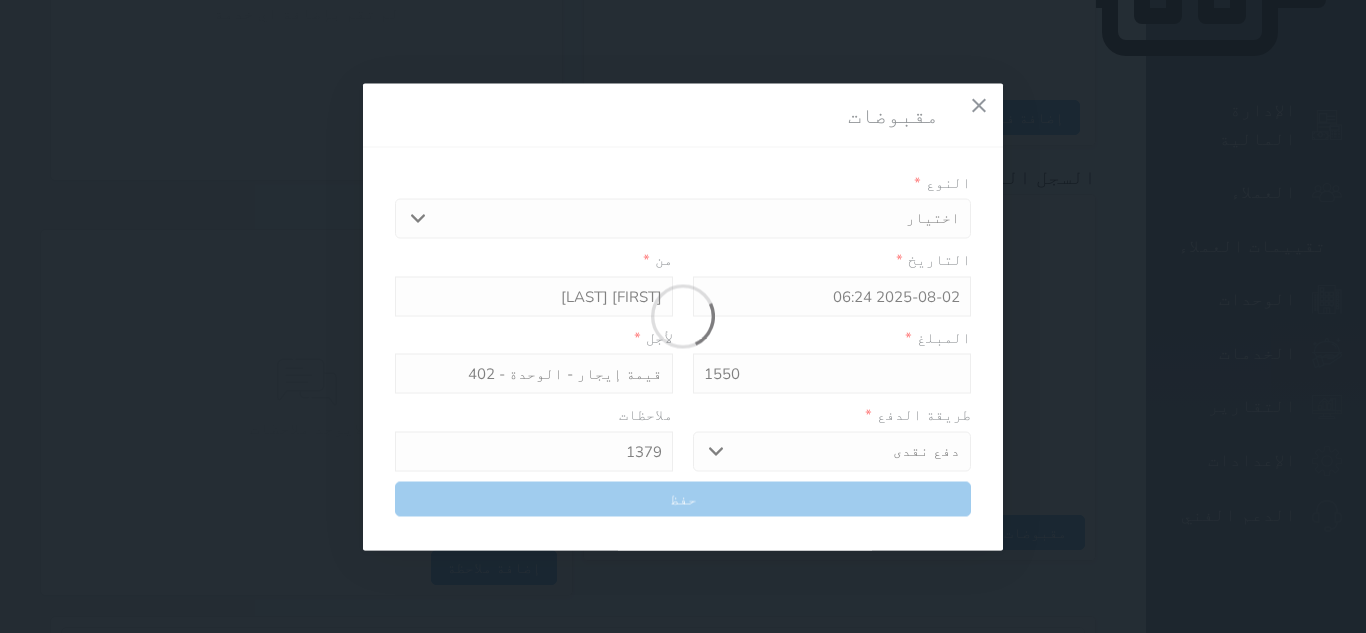 type 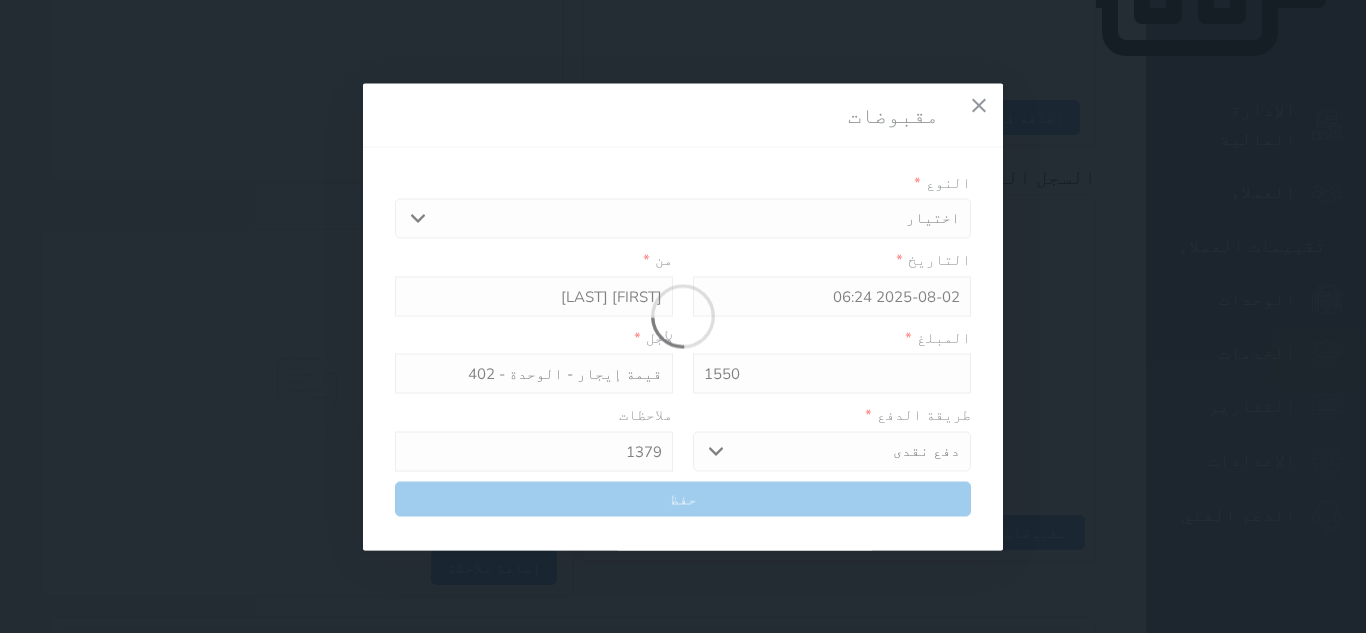 type on "0" 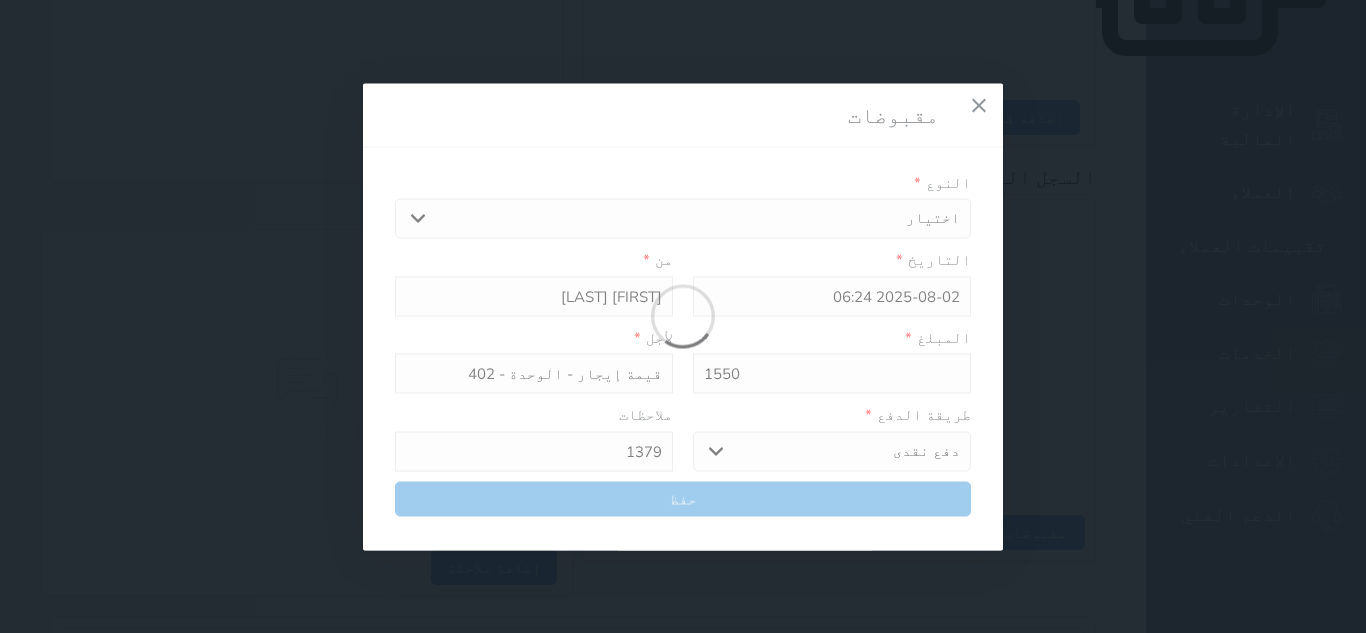 select 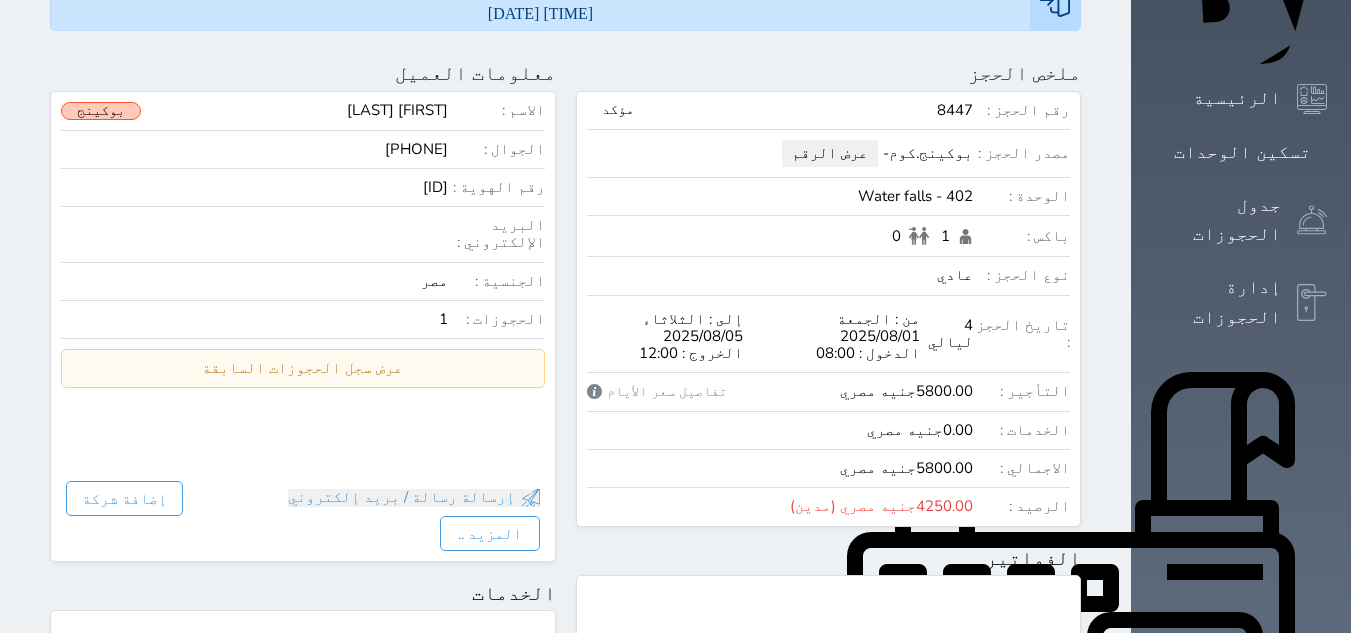 scroll, scrollTop: 293, scrollLeft: 0, axis: vertical 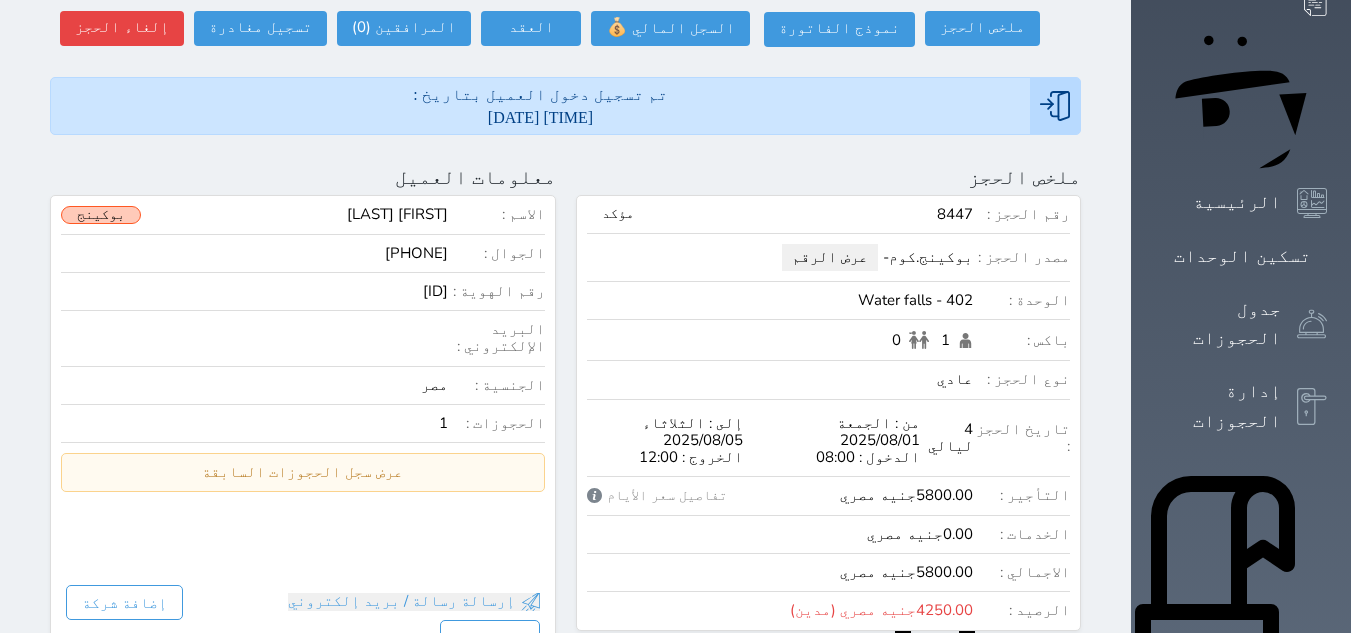 click on "الإدارة المالية" at bounding box center (1218, 1025) 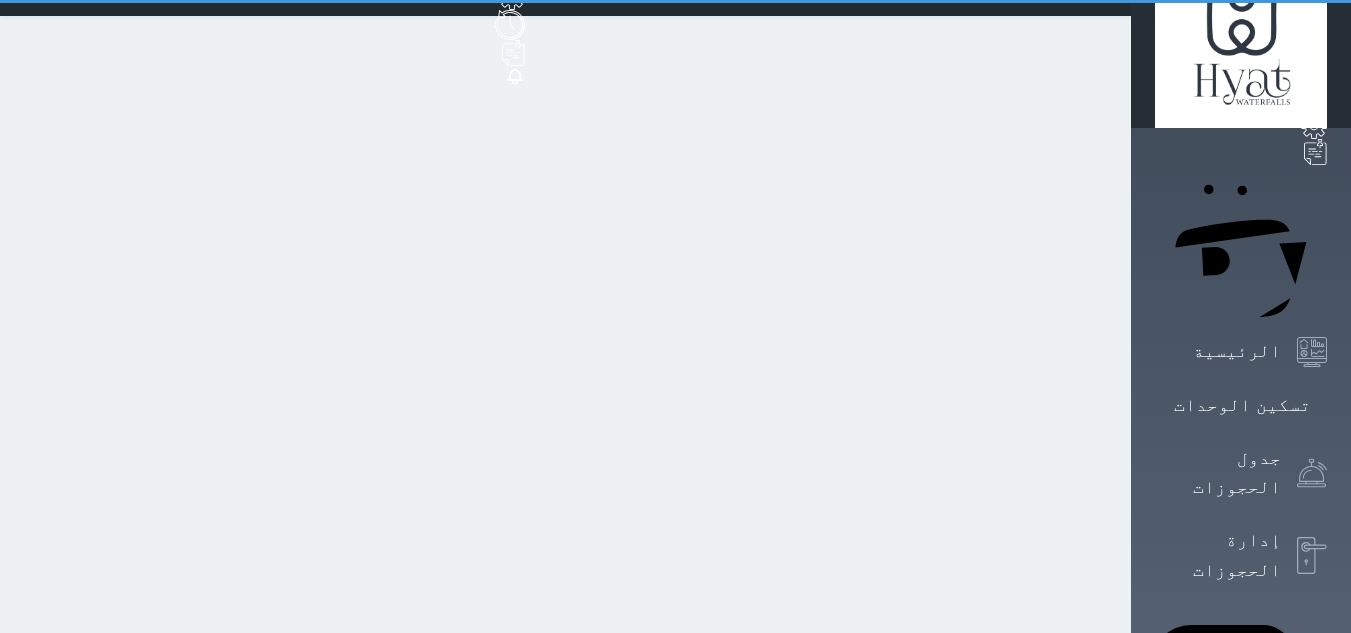 scroll, scrollTop: 0, scrollLeft: 0, axis: both 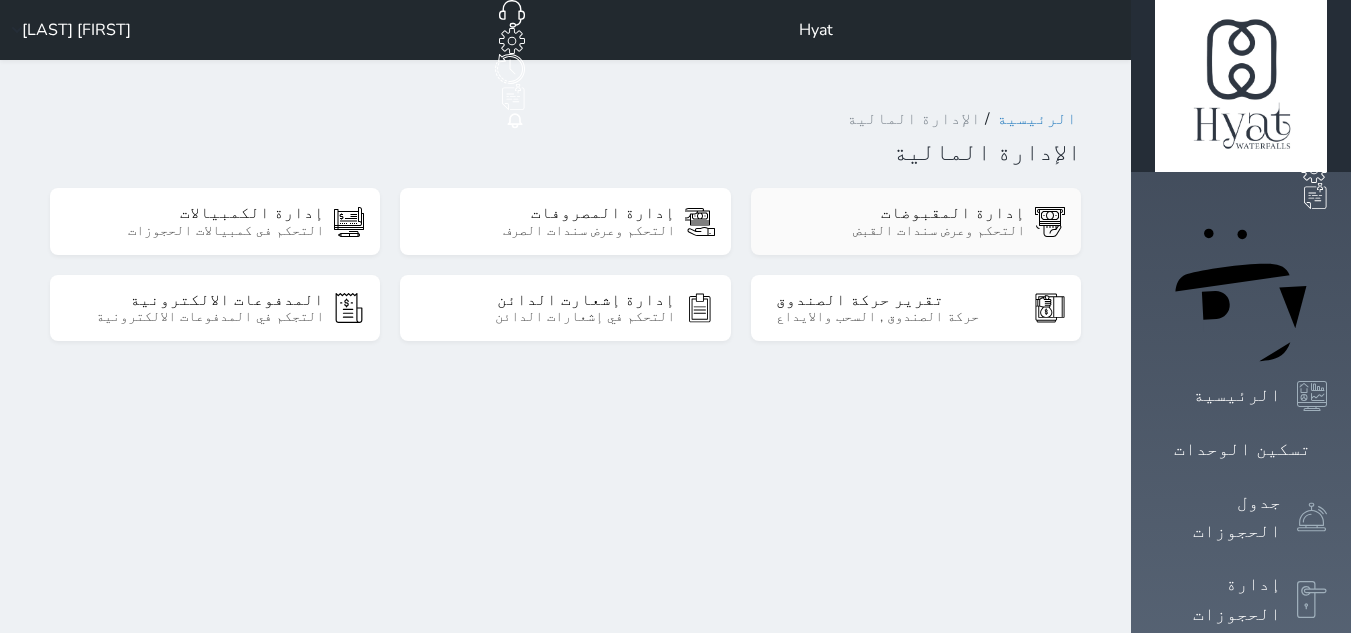 click on "التحكم وعرض سندات القبض" at bounding box center (900, 231) 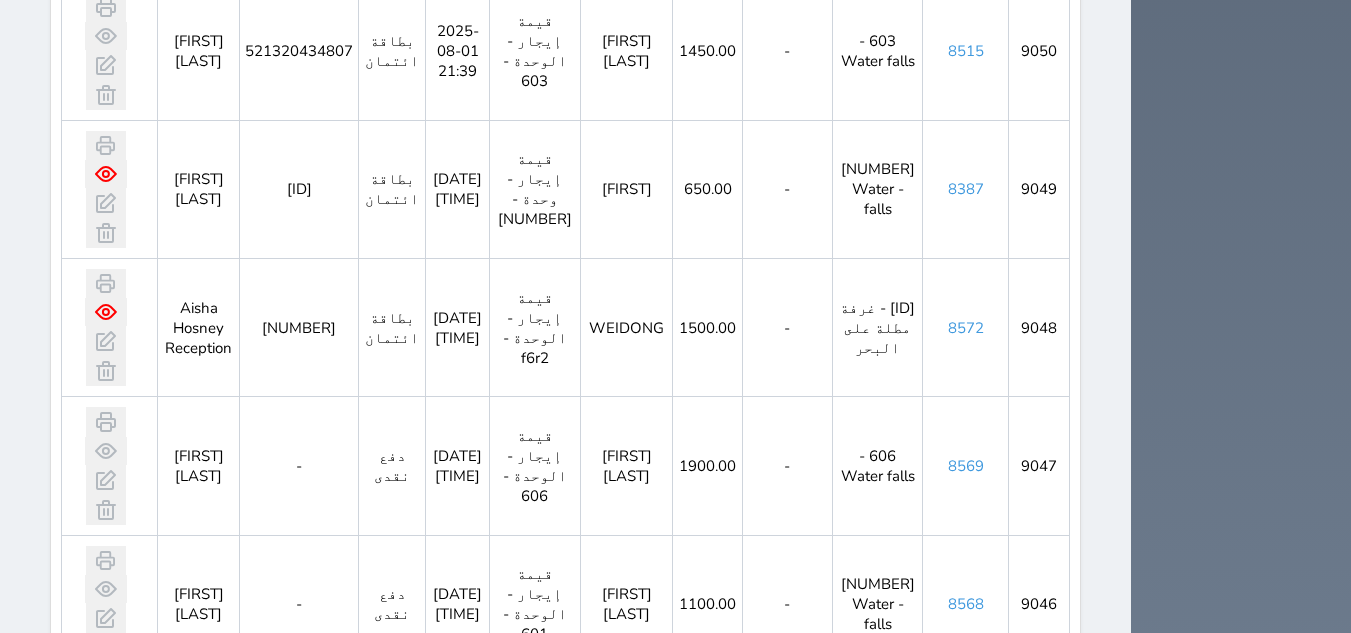 scroll, scrollTop: 2011, scrollLeft: 0, axis: vertical 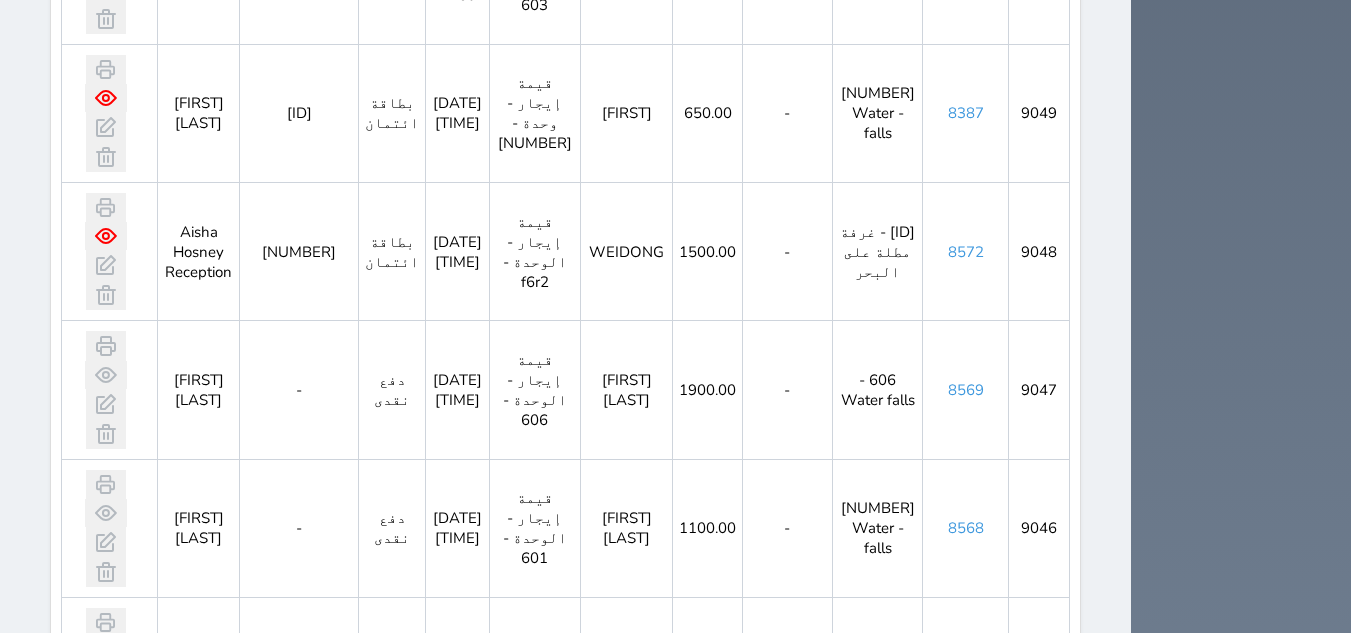 click on "2" at bounding box center (617, 1467) 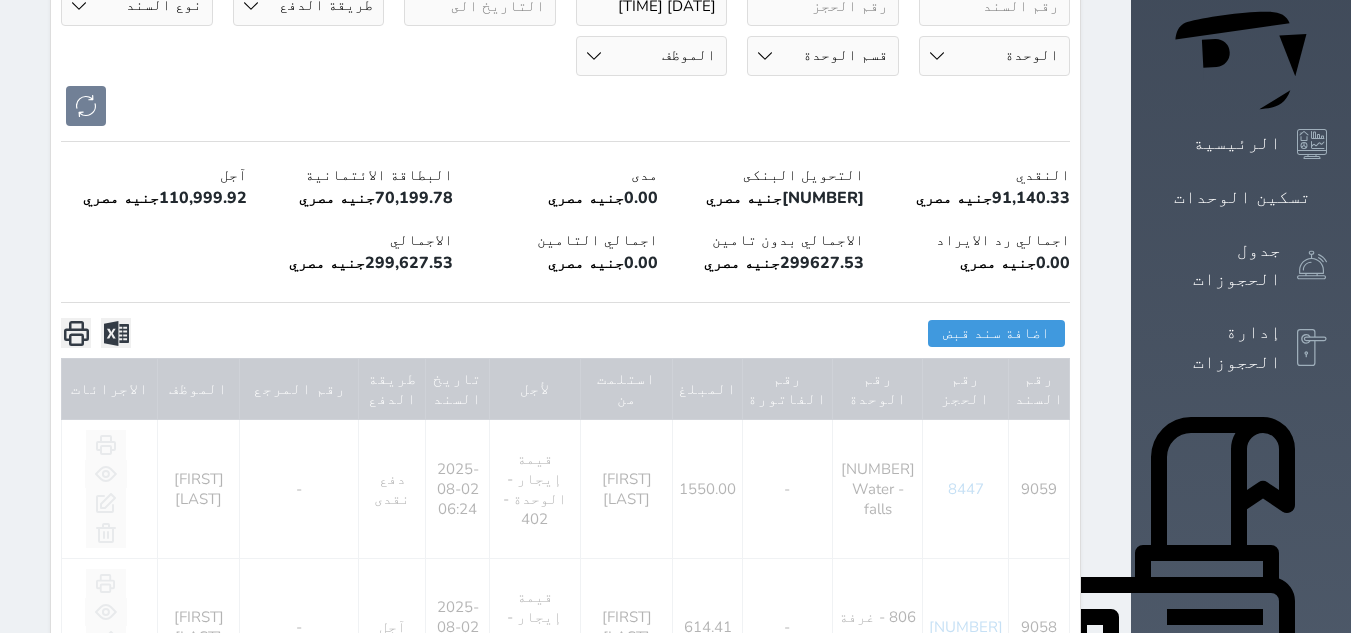 scroll, scrollTop: 300, scrollLeft: 0, axis: vertical 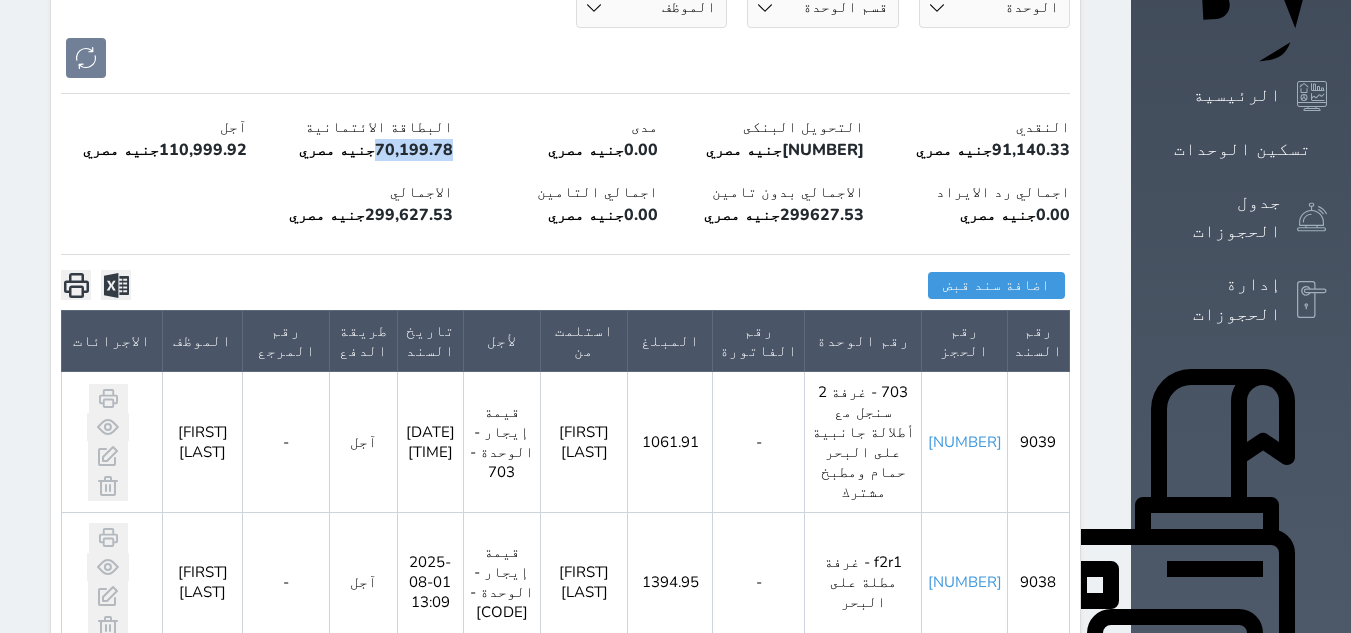 drag, startPoint x: 482, startPoint y: 85, endPoint x: 315, endPoint y: 95, distance: 167.29913 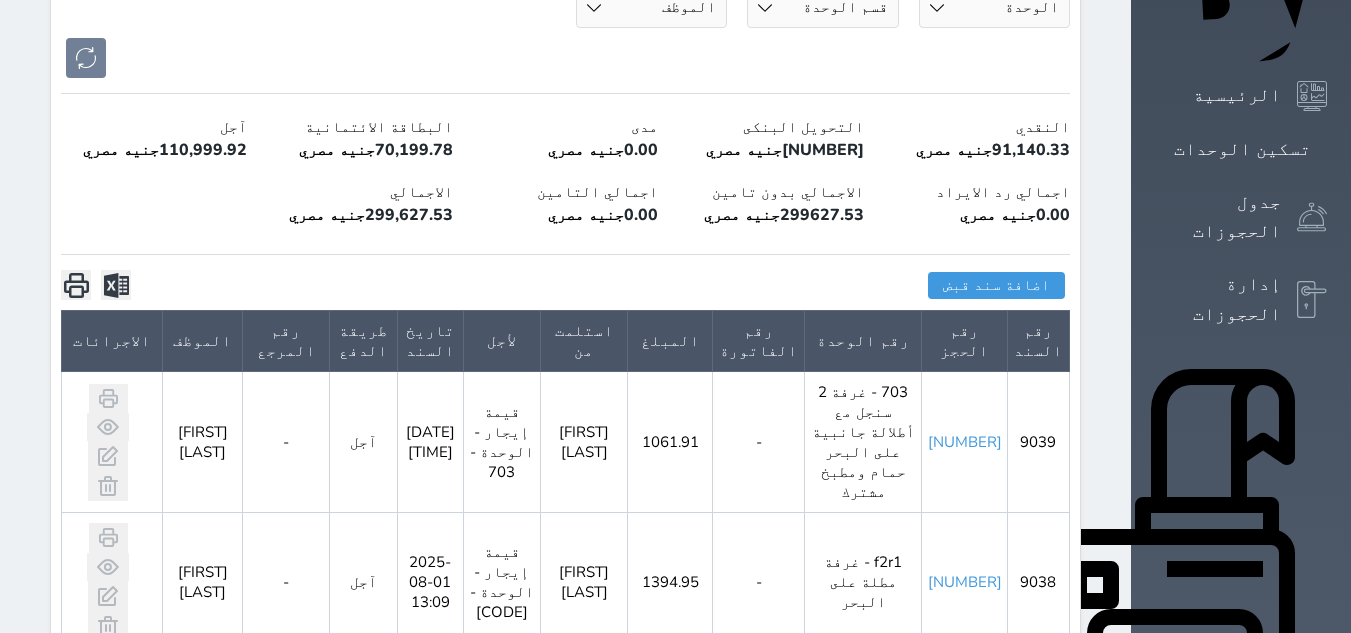 click on "النقدي   [PRICE]  جنيه مصري    التحويل البنكى   [PRICE]  جنيه مصري    مدى   [PRICE]  جنيه مصري    البطاقة الائتمانية   [PRICE]  جنيه مصري   آجل   [PRICE]  جنيه مصري   اجمالي رد الايراد   [PRICE]  جنيه مصري   الاجمالي بدون تامين
[PRICE]  جنيه مصري   اجمالي التامين
[PRICE]  جنيه مصري   الاجمالي   [PRICE]  جنيه مصري" at bounding box center [565, 174] 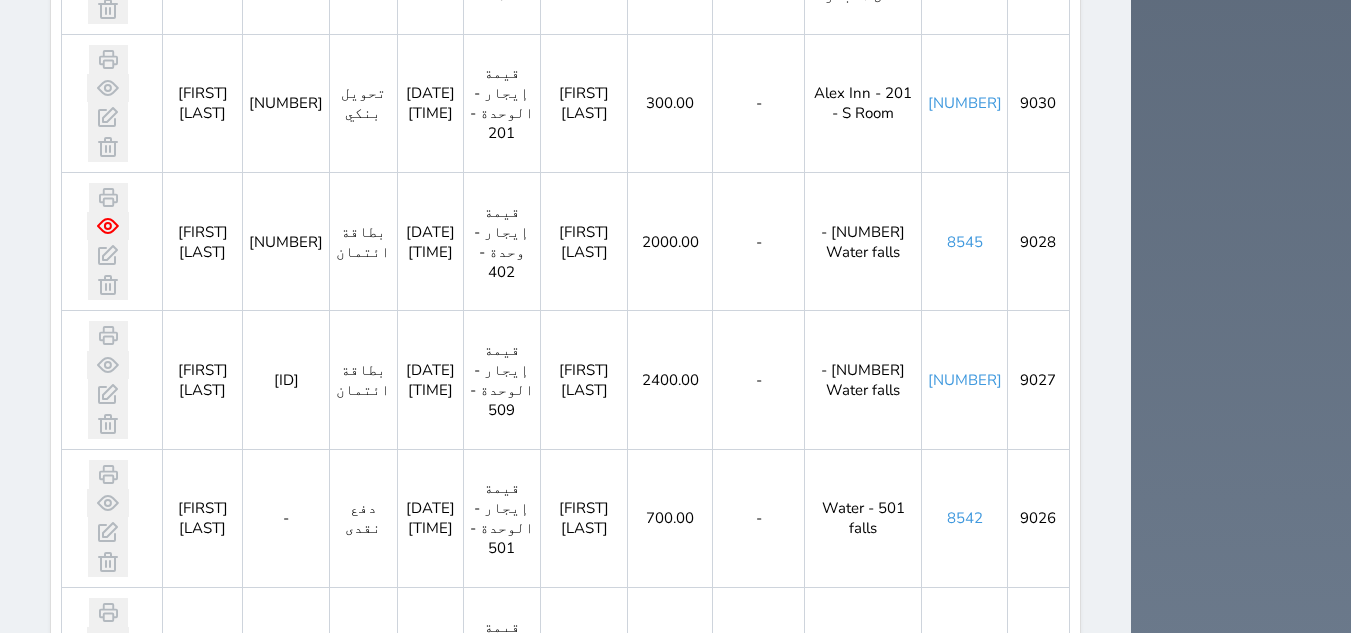 scroll, scrollTop: 2011, scrollLeft: 0, axis: vertical 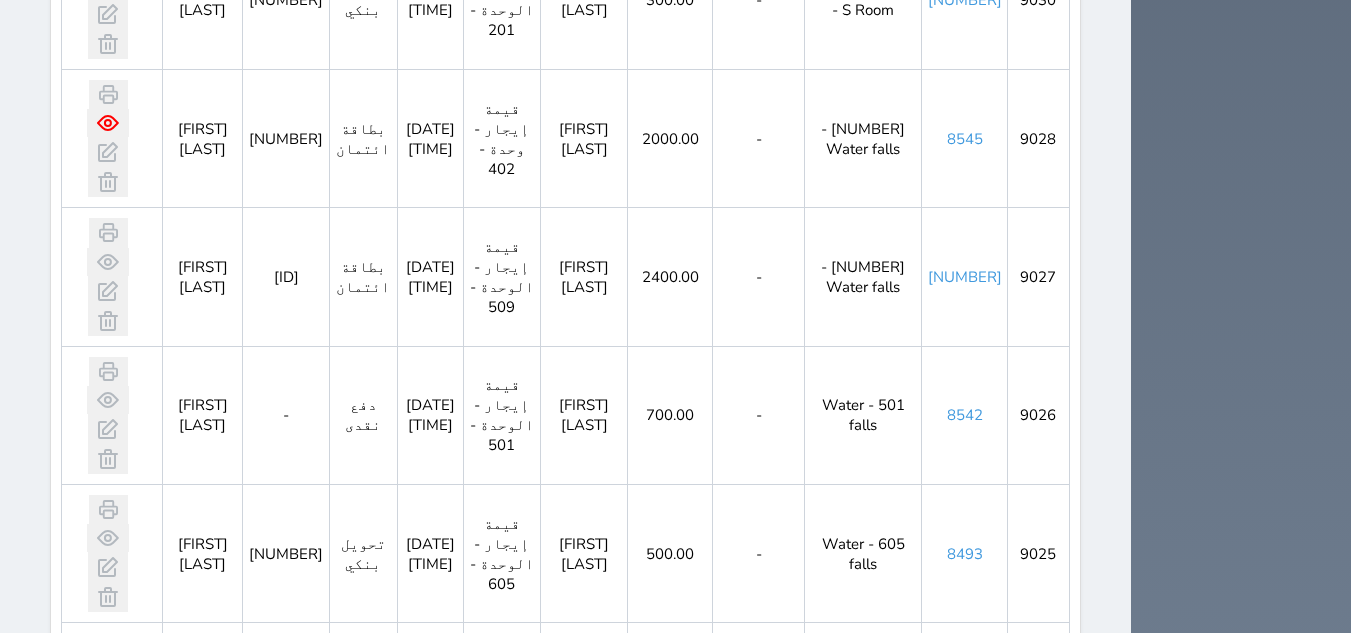 click on "1" at bounding box center (652, 1492) 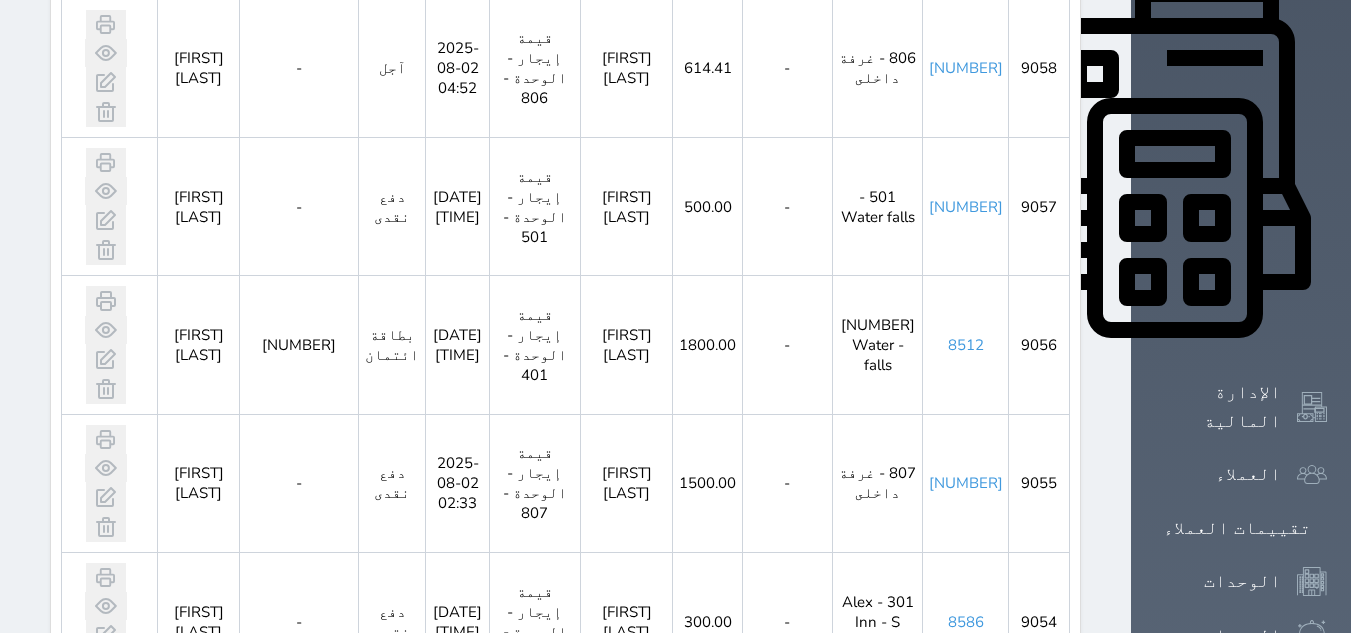 scroll, scrollTop: 711, scrollLeft: 0, axis: vertical 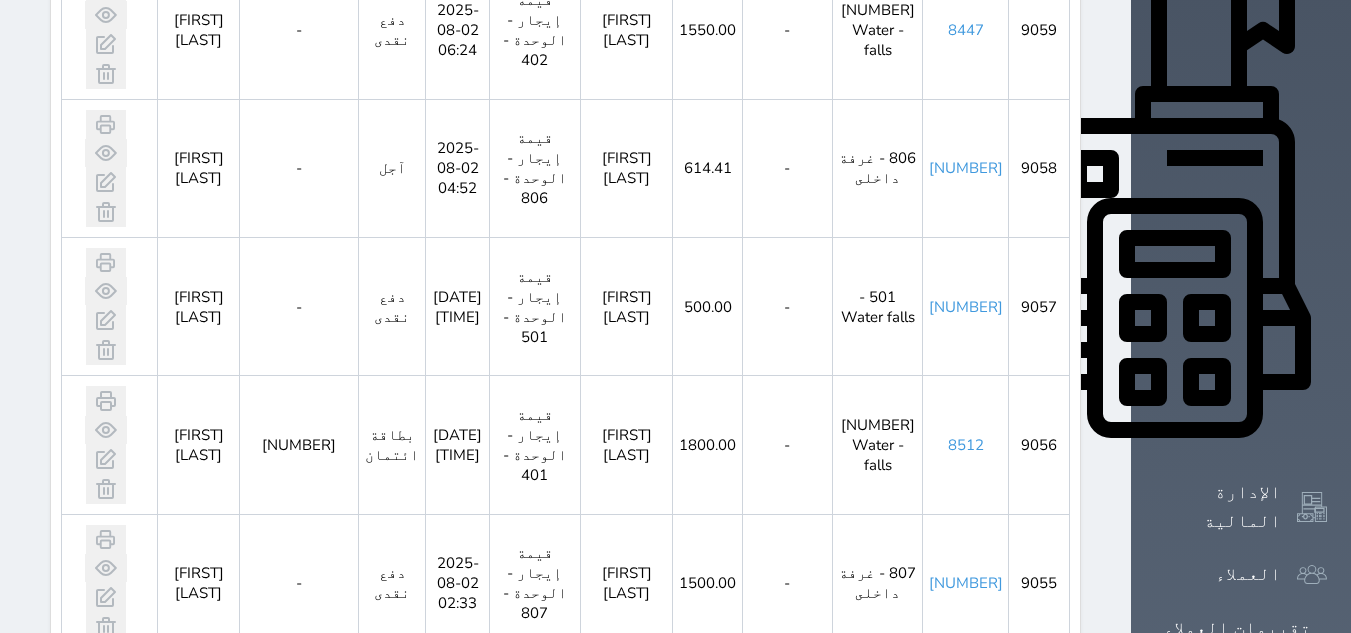 drag, startPoint x: 295, startPoint y: 417, endPoint x: 151, endPoint y: 446, distance: 146.89111 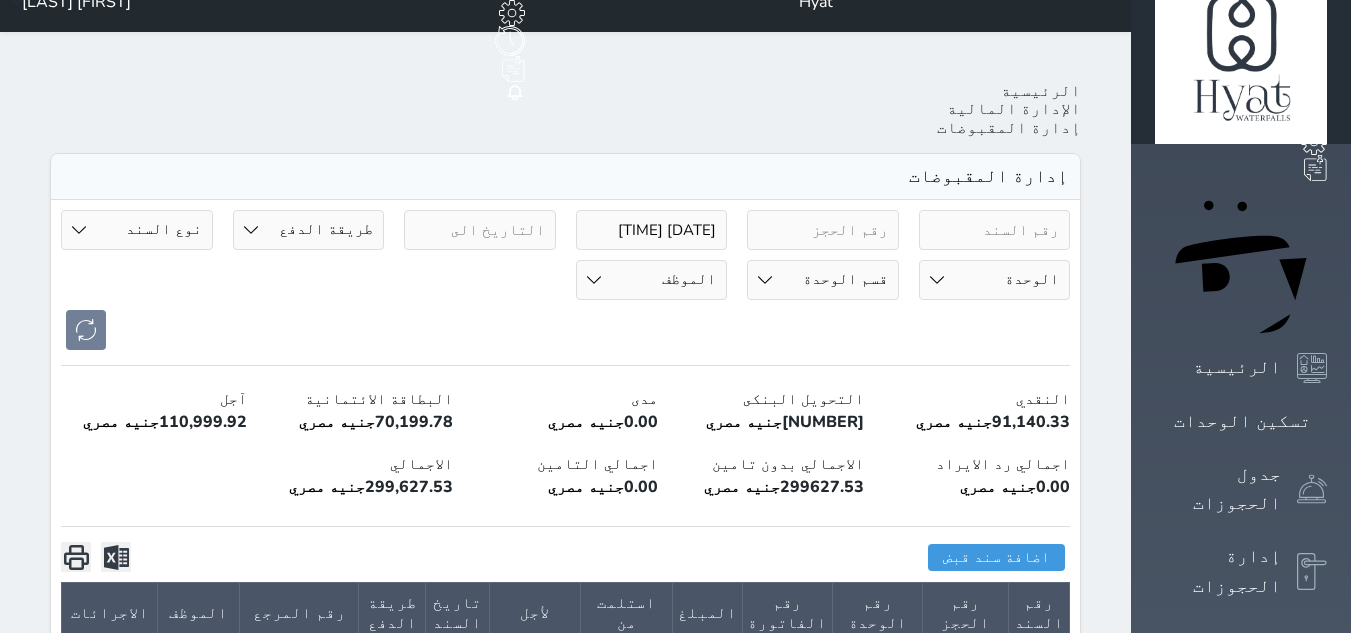 scroll, scrollTop: 0, scrollLeft: 0, axis: both 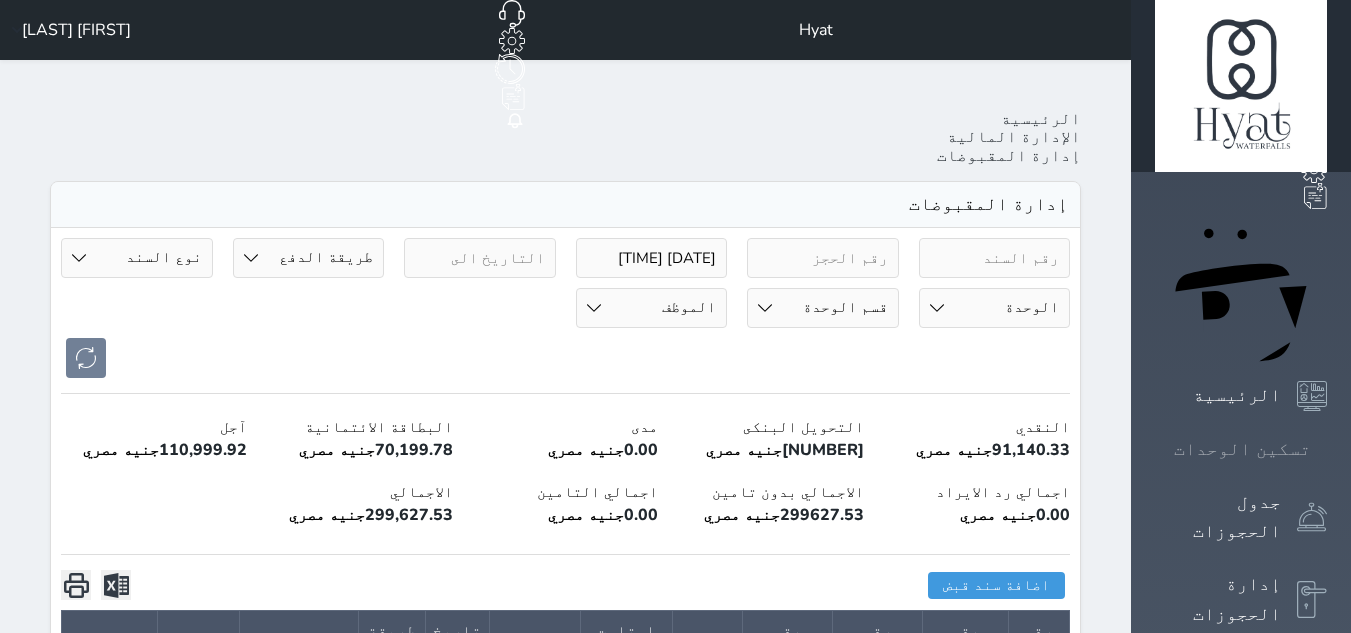 click on "تسكين الوحدات" at bounding box center [1242, 449] 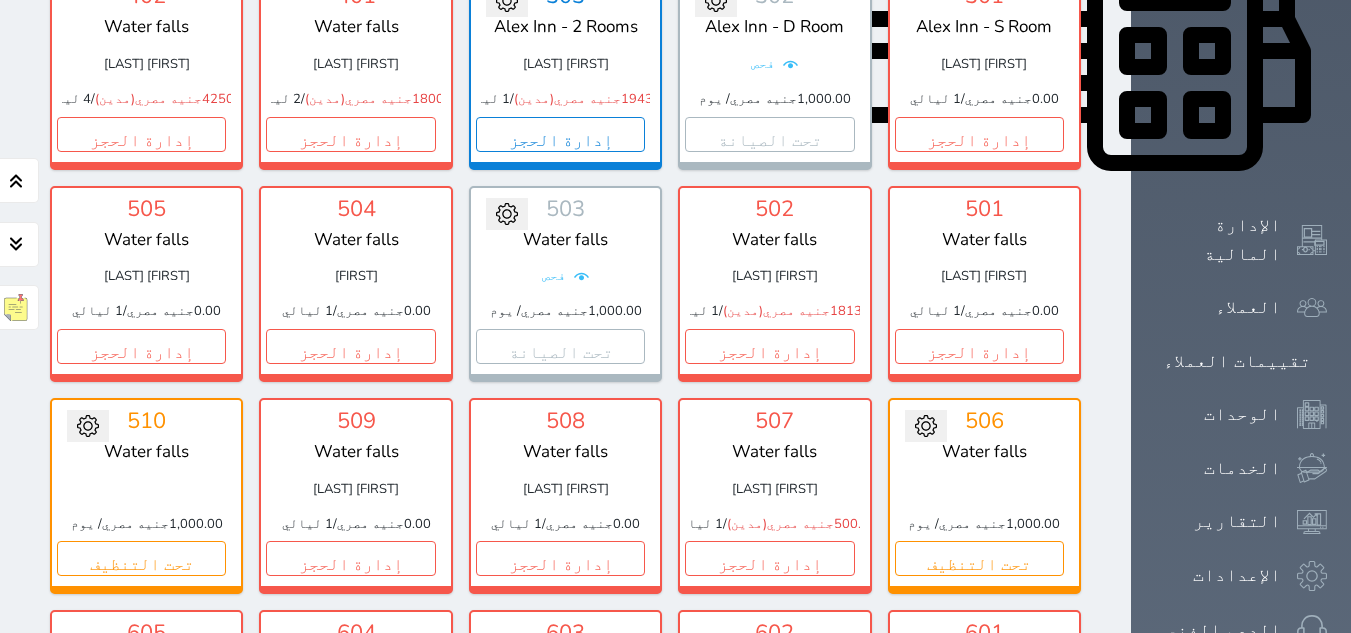 scroll, scrollTop: 1078, scrollLeft: 0, axis: vertical 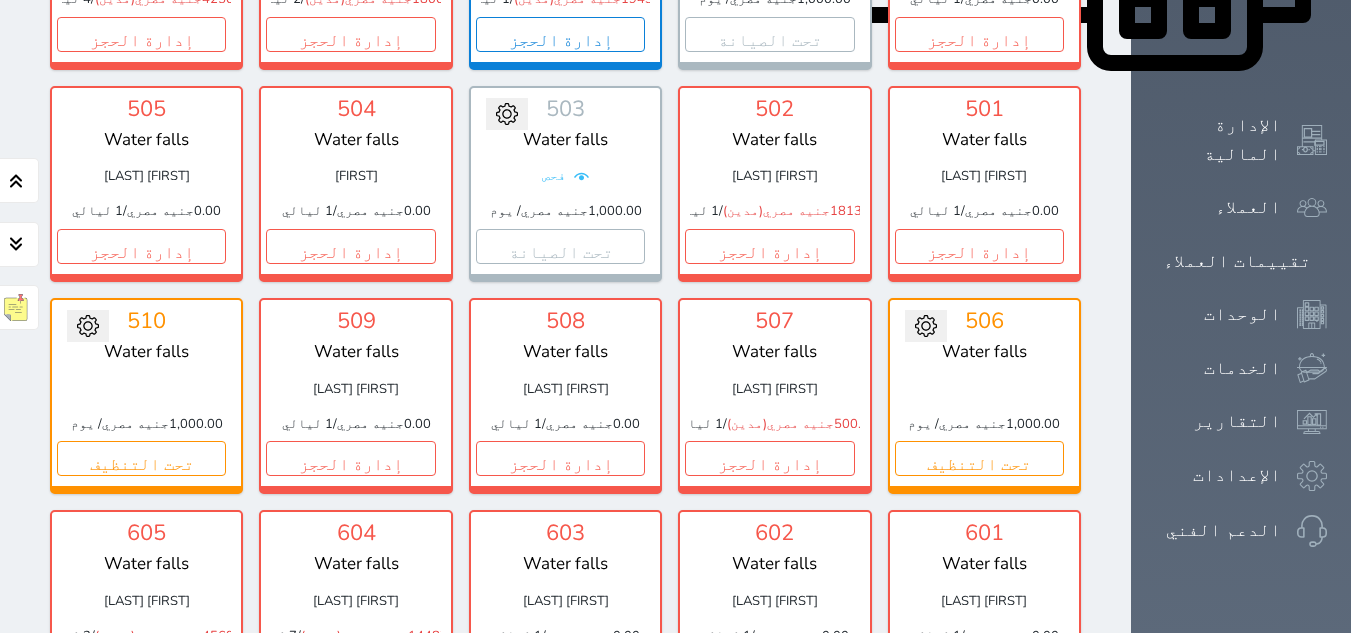 click on "إدارة الحجز" at bounding box center [350, 671] 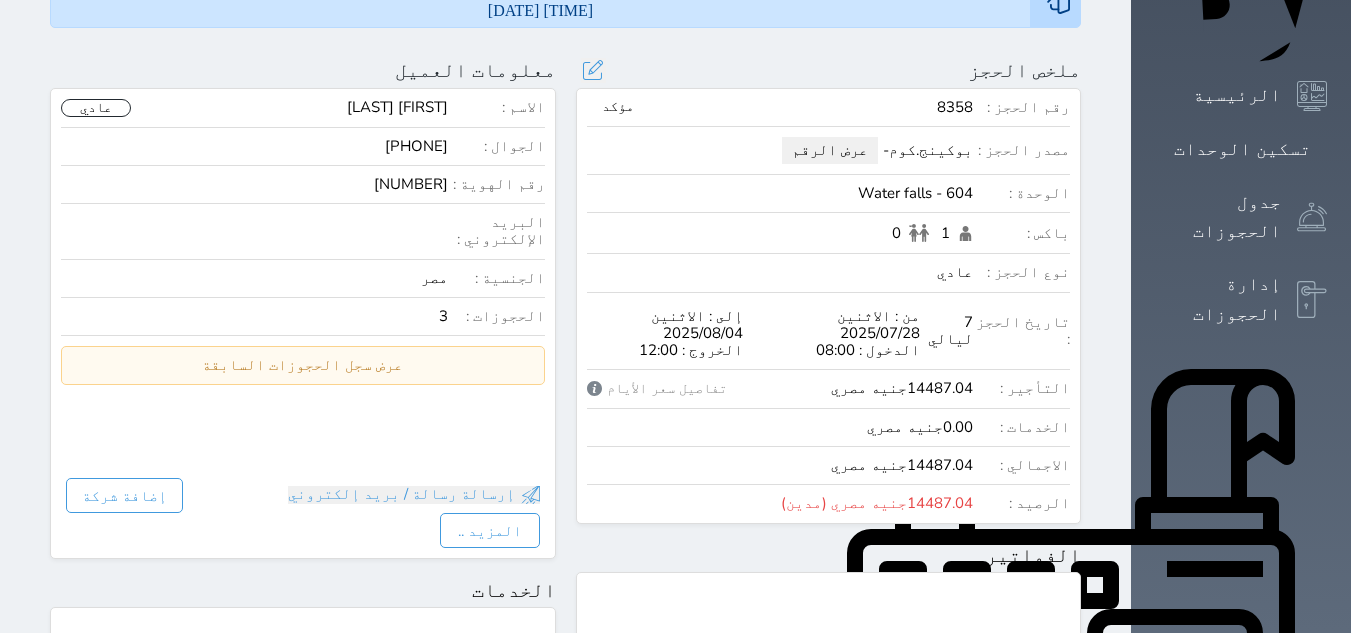 scroll, scrollTop: 200, scrollLeft: 0, axis: vertical 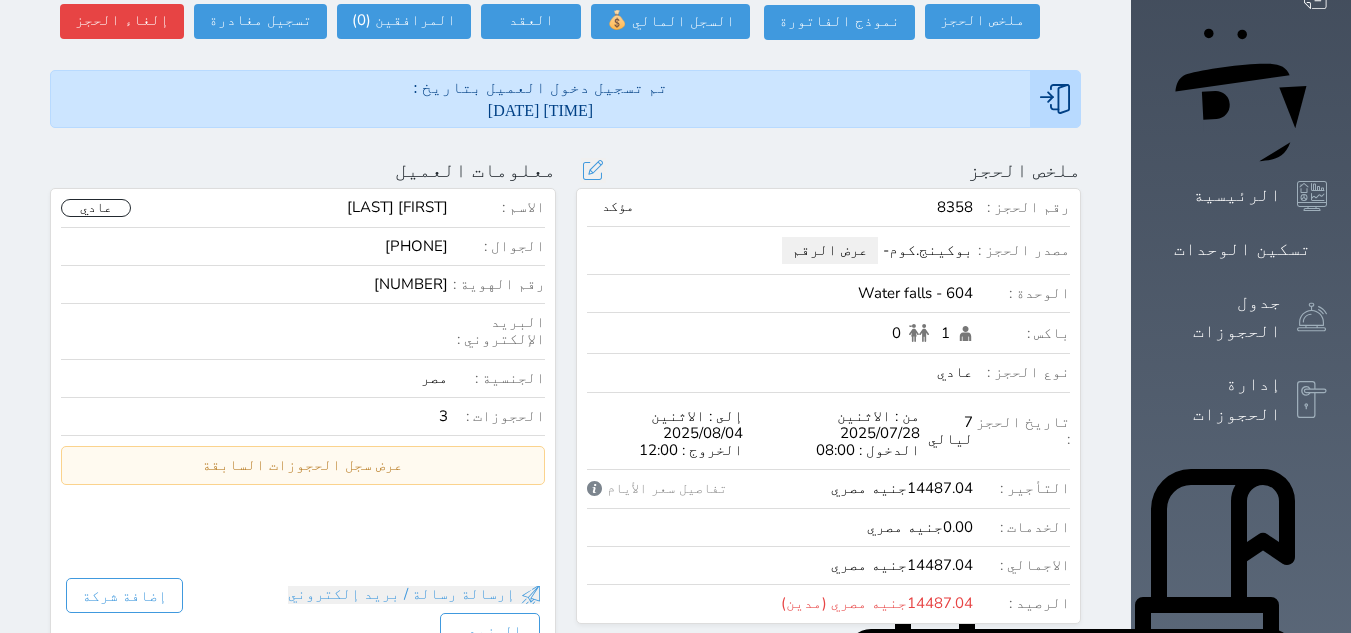 click on "عرض الرقم" at bounding box center [830, 250] 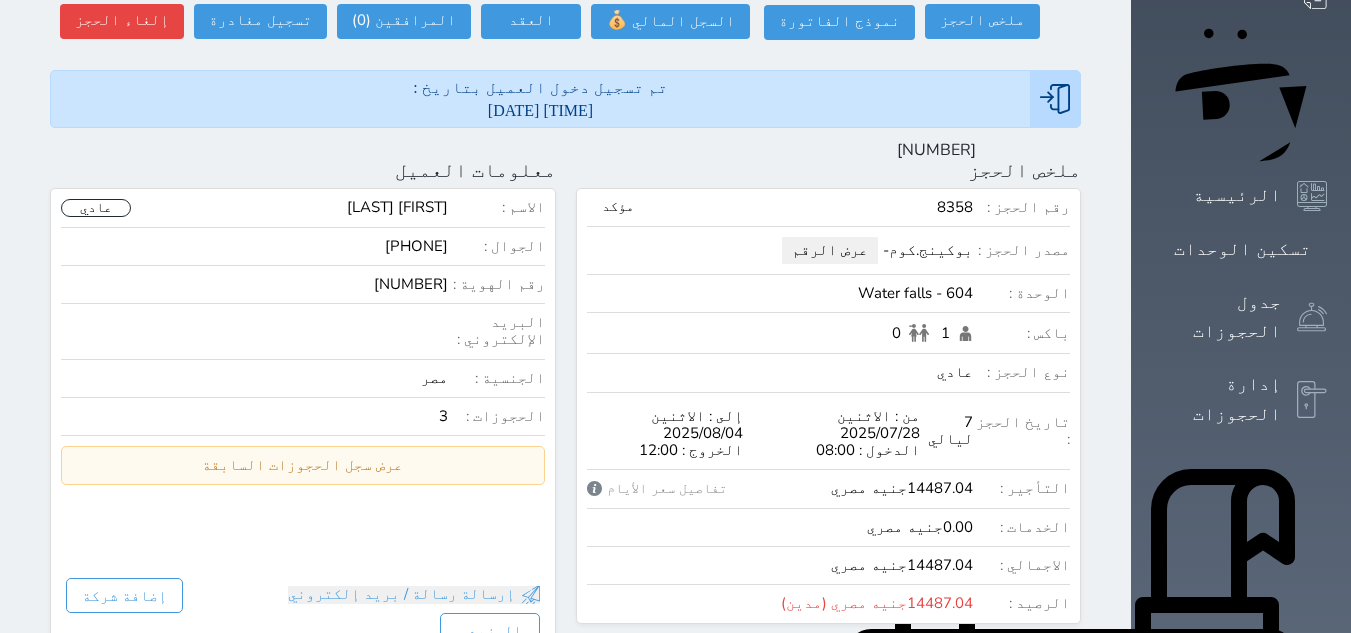 drag, startPoint x: 912, startPoint y: 150, endPoint x: 994, endPoint y: 154, distance: 82.0975 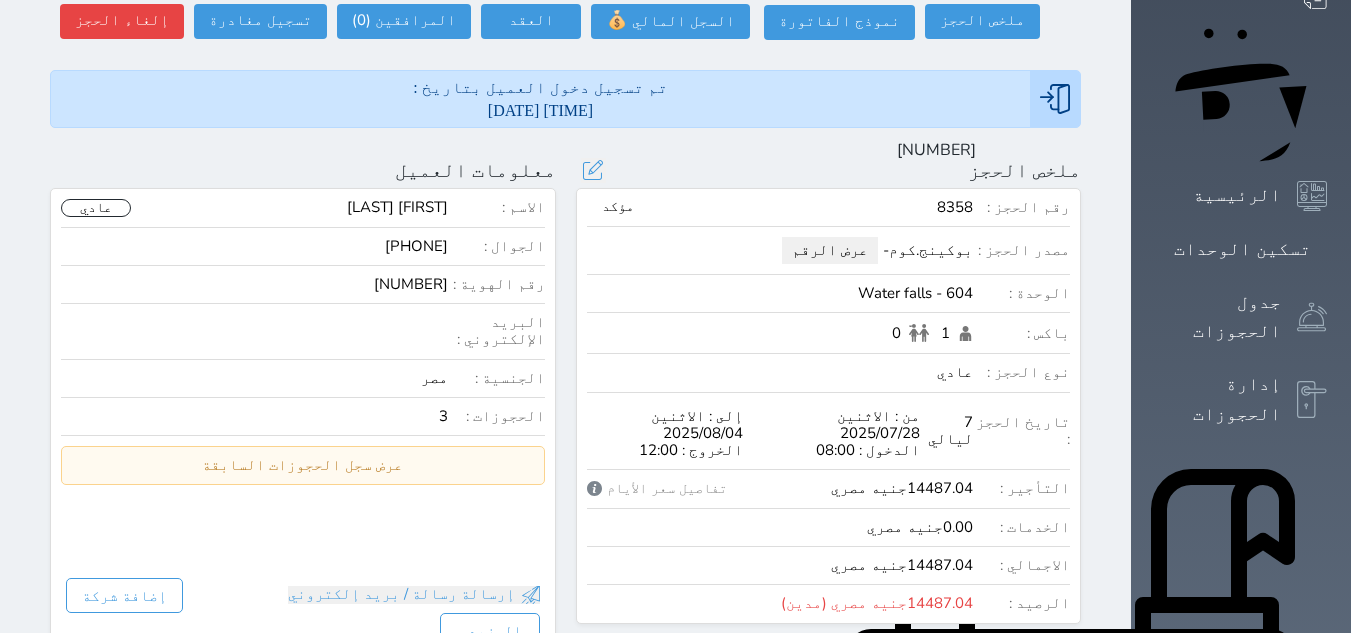click on "ملخص الحجز           تحديث الحجز                       نوع الإيجار :     يومي     تاريخ بداية ونهاية الحجز :     الوحدة :   [NUMBER] Water falls     ( يمكنك نقل العميل لوحدة أخري بشرط توافر الوحدة بالتواريخ المحددة )   مصدر الحجز :       سعر الحجز :           الليالي :     1     ليله    الخدمات المشمولة في السعر :   الخدمات المختاره (0)  تحديد الكل  ×  فطار   عدد باكس           البالغون     1                             الاطفال     0               نوع الحجز :
عادي
إقامة مجانية
إستخدام داخلي
إستخدام يومي
تحديث الحجز" at bounding box center [829, 170] 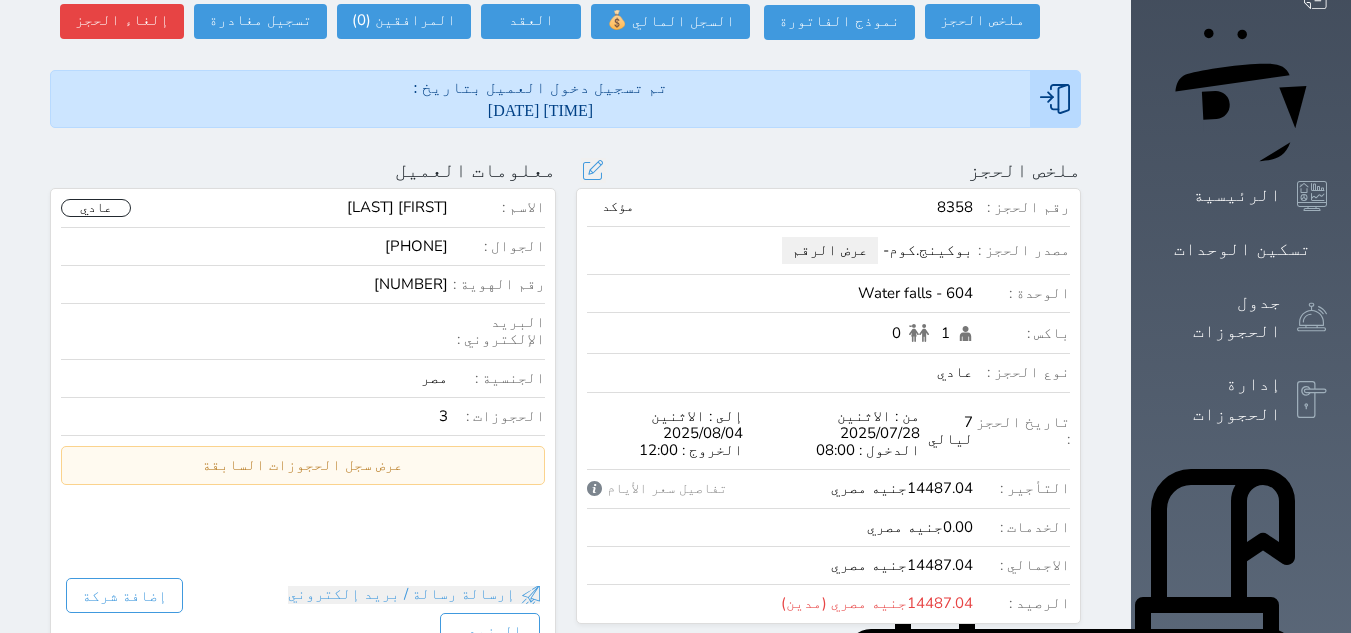 click on "عرض الرقم" at bounding box center [830, 250] 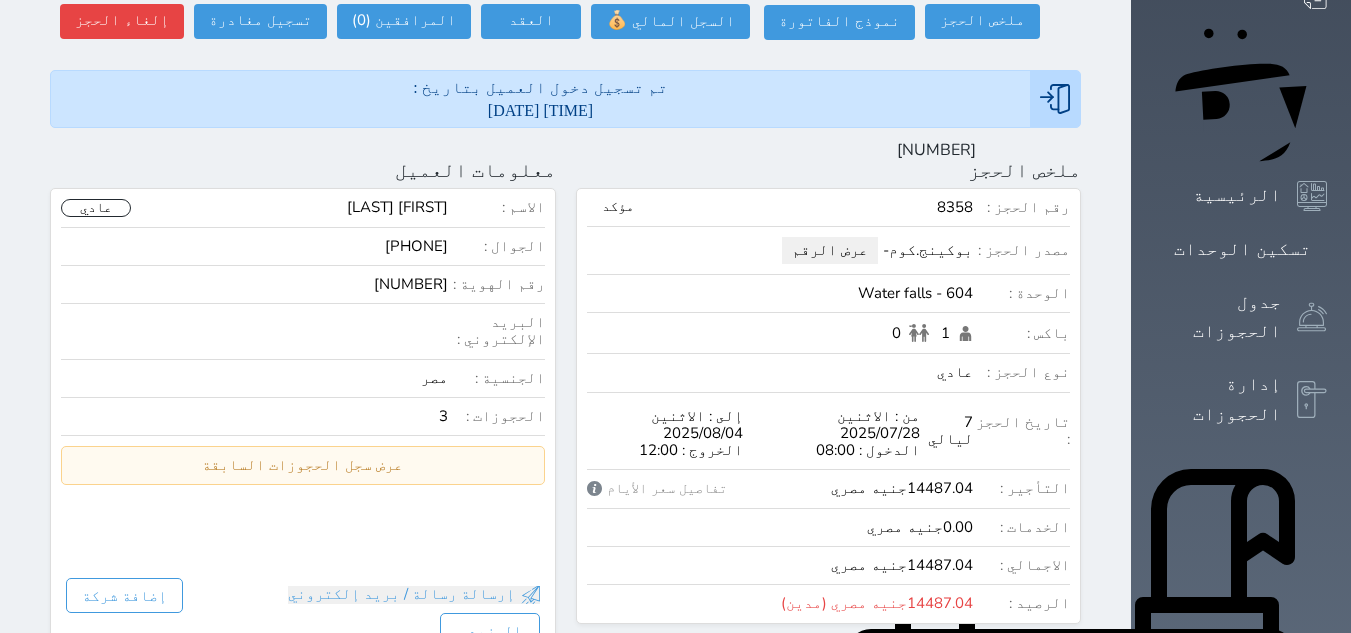 drag, startPoint x: 910, startPoint y: 157, endPoint x: 1003, endPoint y: 151, distance: 93.193344 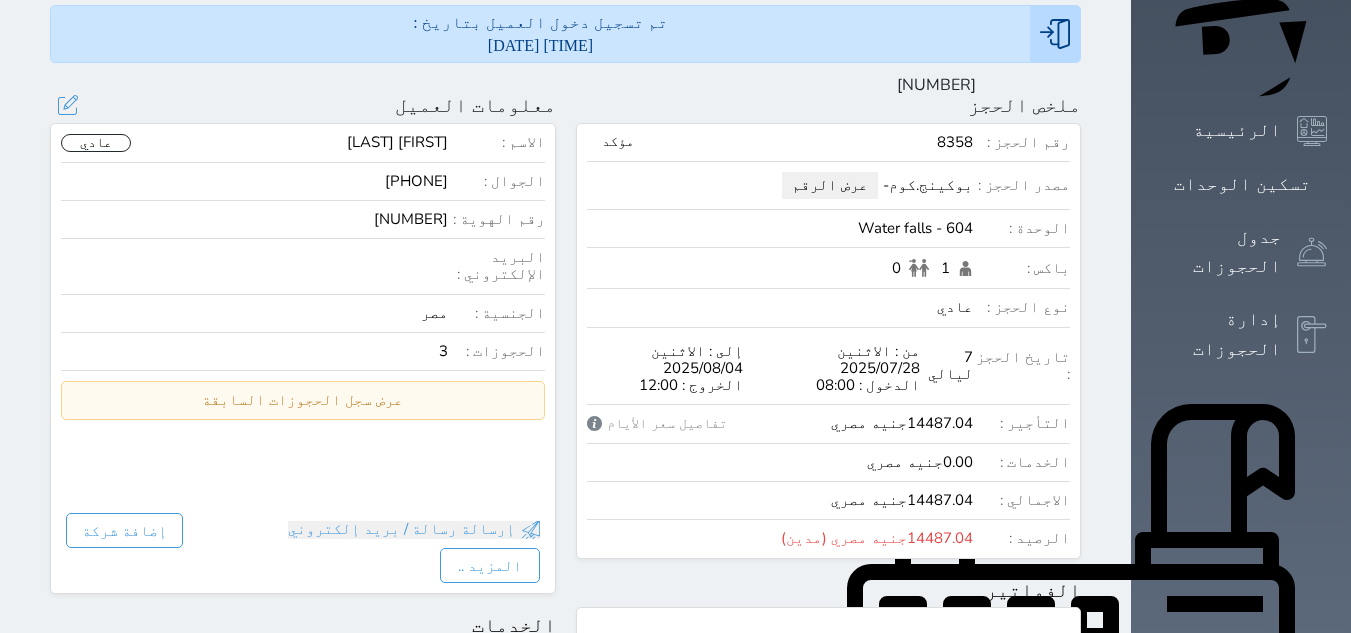 scroll, scrollTop: 300, scrollLeft: 0, axis: vertical 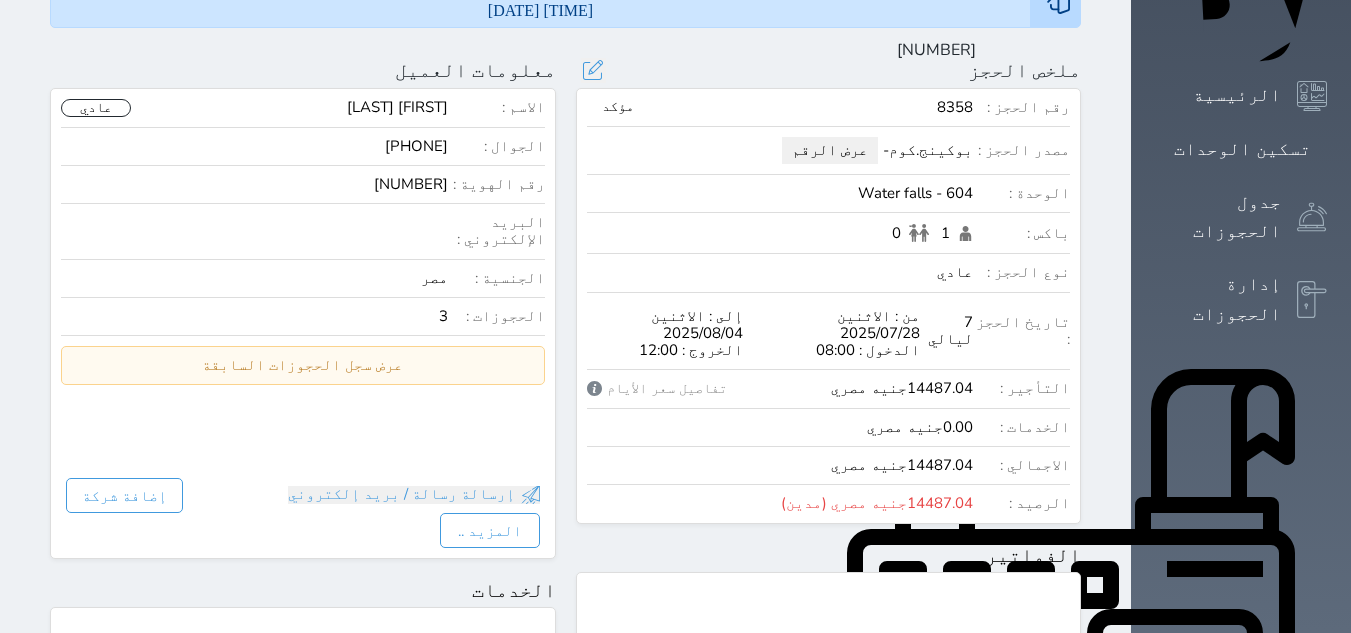 click on "بوكينج.كوم
-
عرض الرقم" at bounding box center [780, 150] 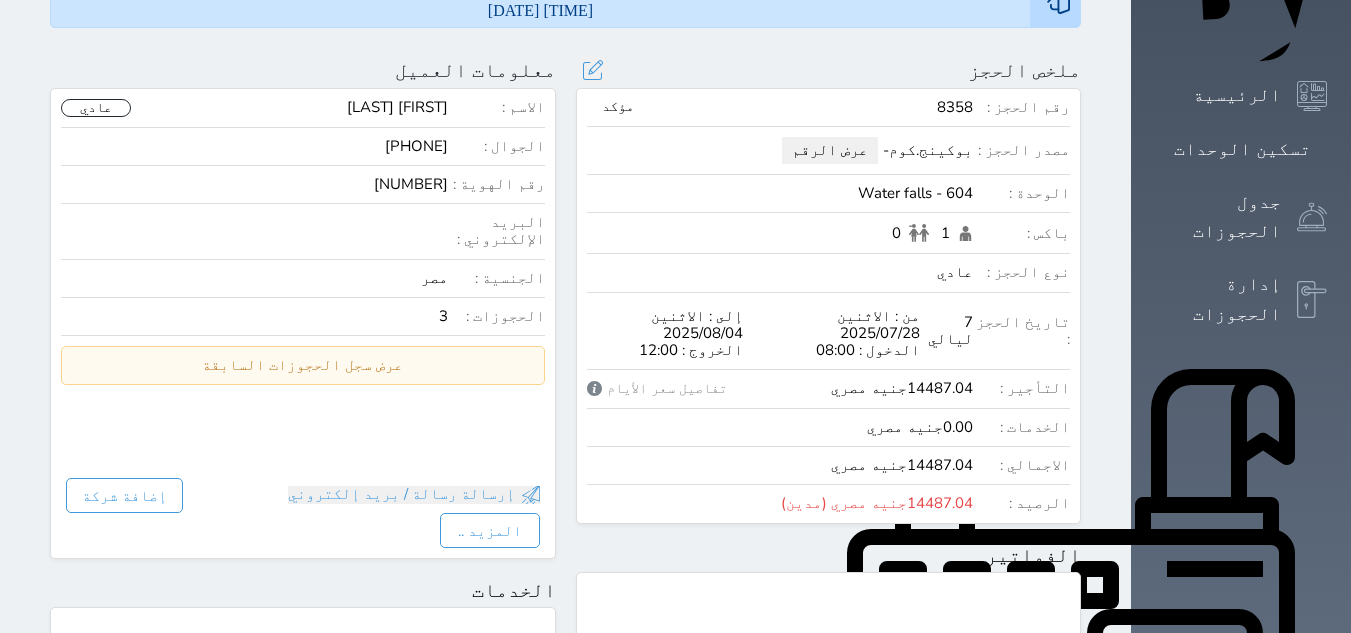 click on "رقم الحجز :
[NUMBER]
مؤكد     مصدر الحجز :   بوكينج.كوم
-
عرض الرقم       الوحدة :   604 - Water falls   باكس :           1                 0   نوع الحجز :
عادي
تاريخ الحجز :   7 ليالي      من : الاثنين [DATE]   الدخول : 08:00   إلى : الاثنين [DATE]   الخروج : 12:00   التأجير :   [PRICE]  جنيه مصري   تفاصيل سعر الأيام         تفاصيل سعر الأيام                   الاثنين   [DATE]   [PRICE]   الثلاثاء   [DATE]   [PRICE]   الاربعاء   [DATE]   [PRICE]   الخميس   [DATE]   [PRICE]   الجمعة   [DATE]   [PRICE]   السبت   [DATE]   [PRICE]   الاحد   [DATE]   [PRICE]   Grand Total For All Nights   [PRICE]" at bounding box center (829, 306) 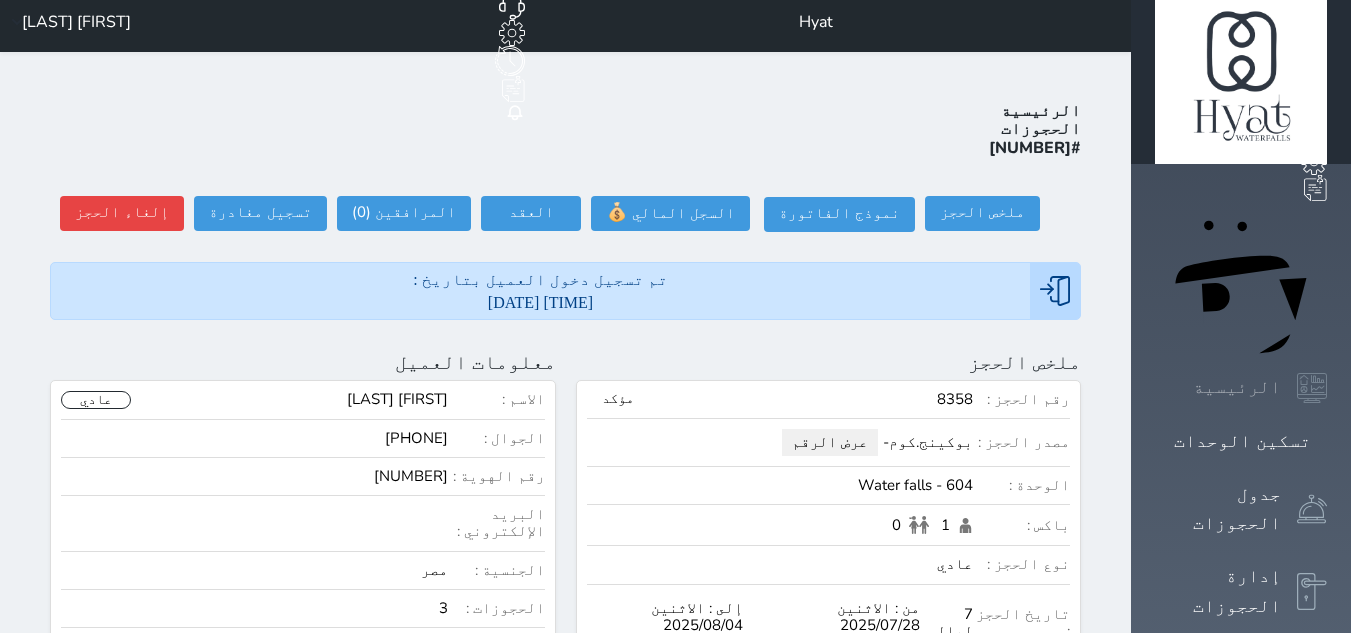 scroll, scrollTop: 0, scrollLeft: 0, axis: both 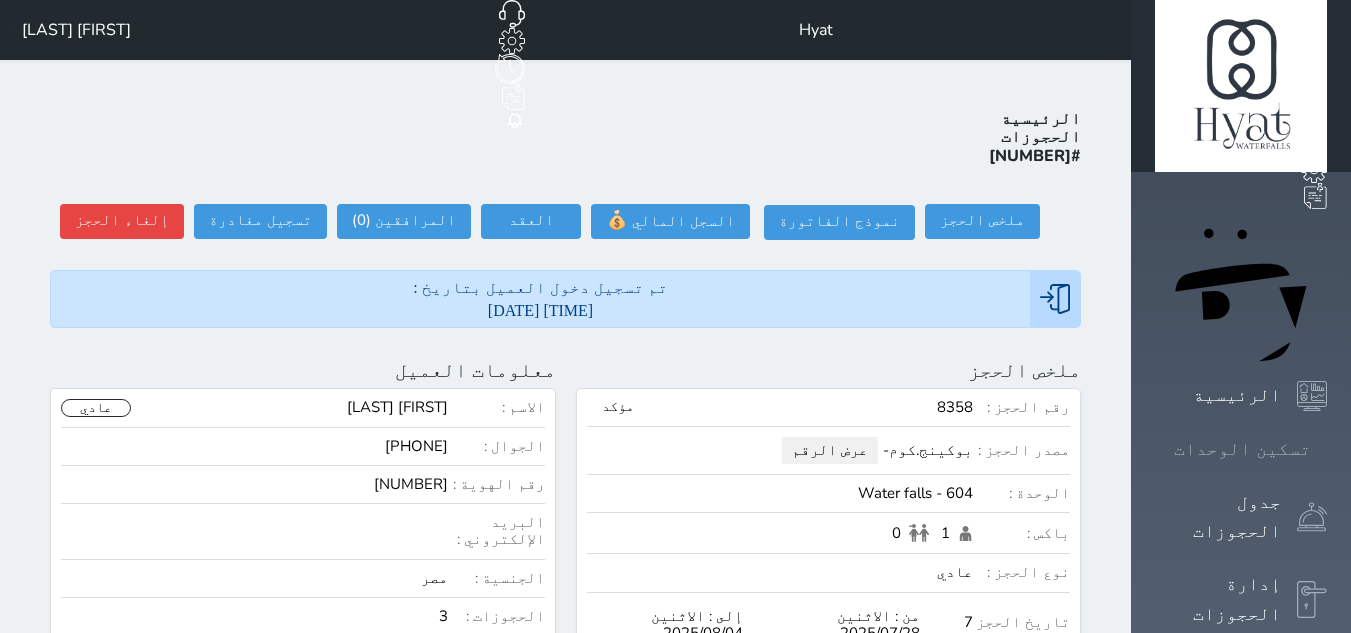 click on "تسكين الوحدات" at bounding box center (1242, 449) 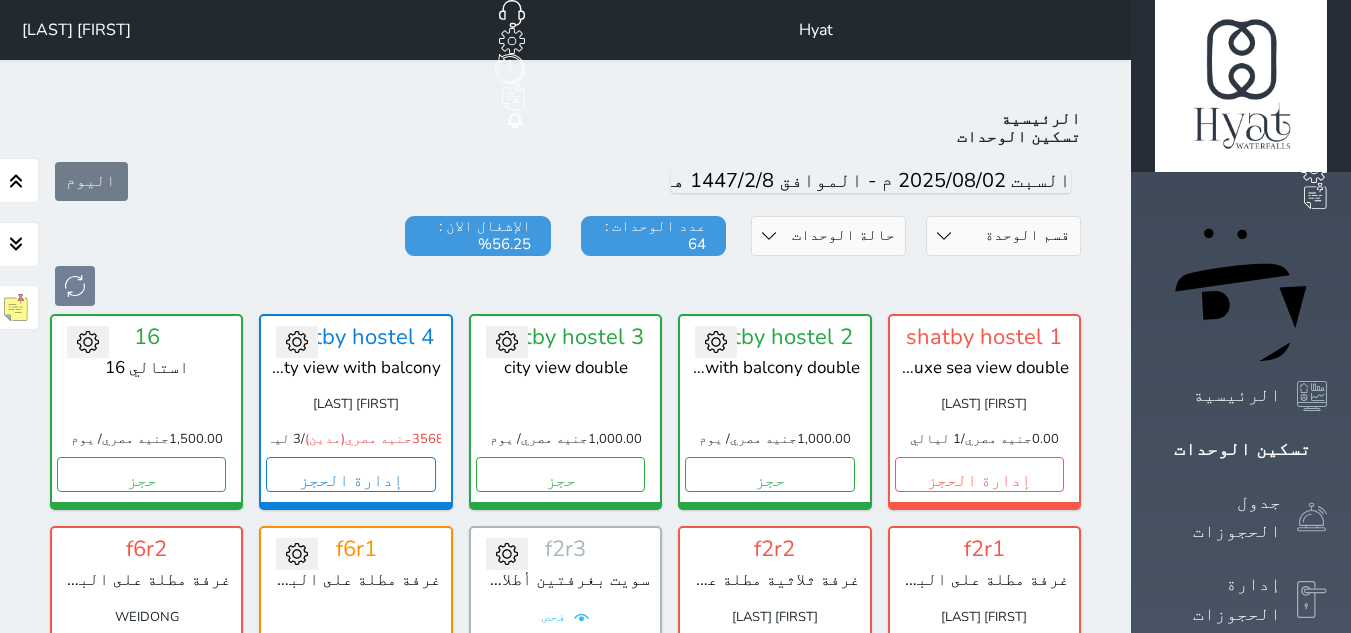 scroll, scrollTop: 78, scrollLeft: 0, axis: vertical 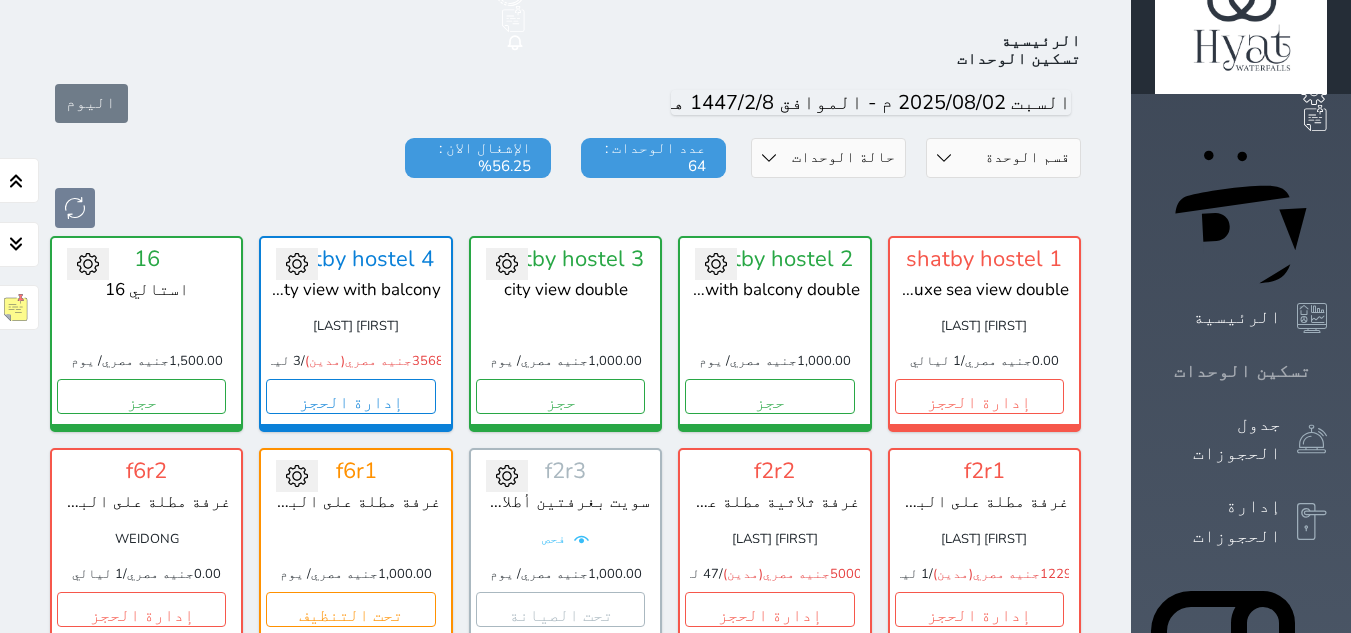 click 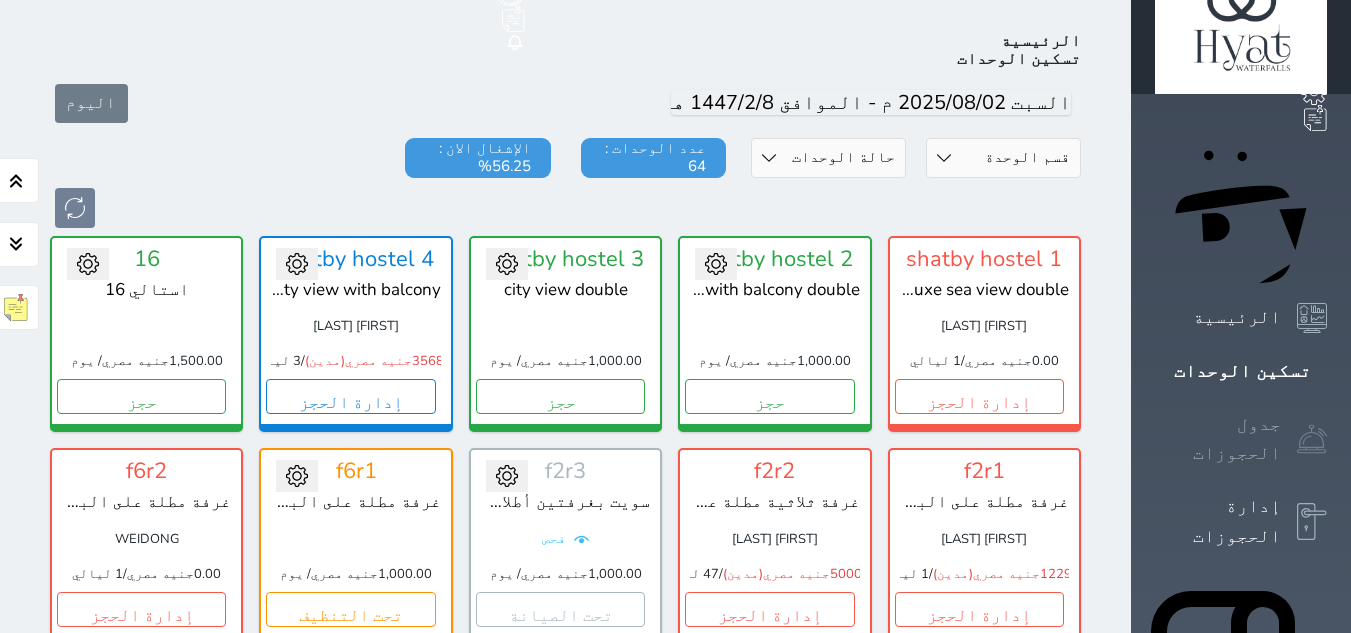 click at bounding box center (1312, 439) 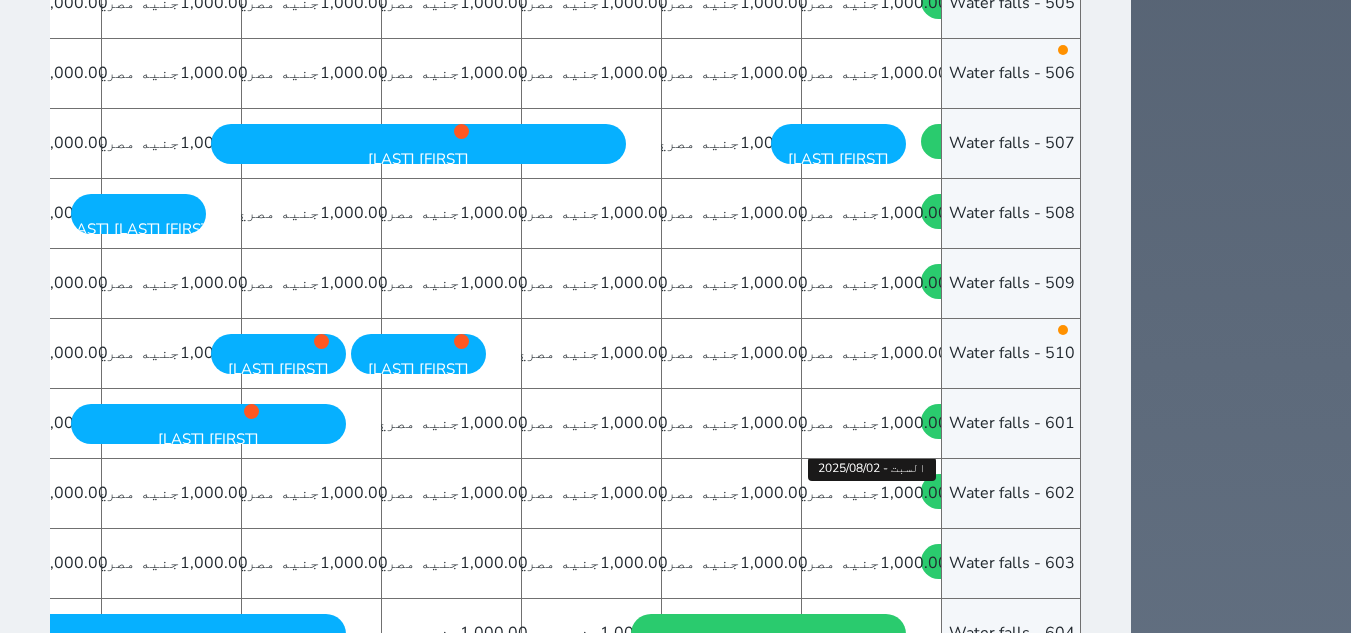 scroll, scrollTop: 2200, scrollLeft: 0, axis: vertical 